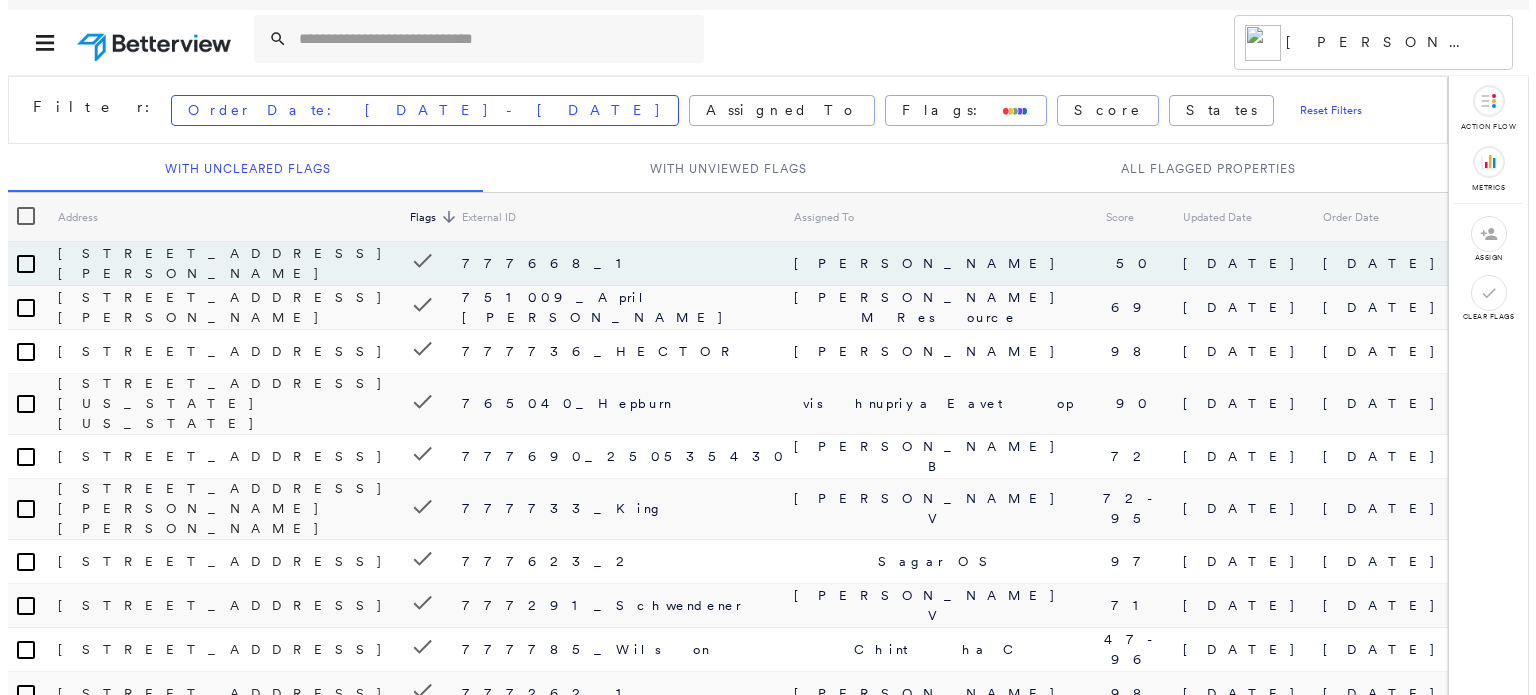 scroll, scrollTop: 0, scrollLeft: 0, axis: both 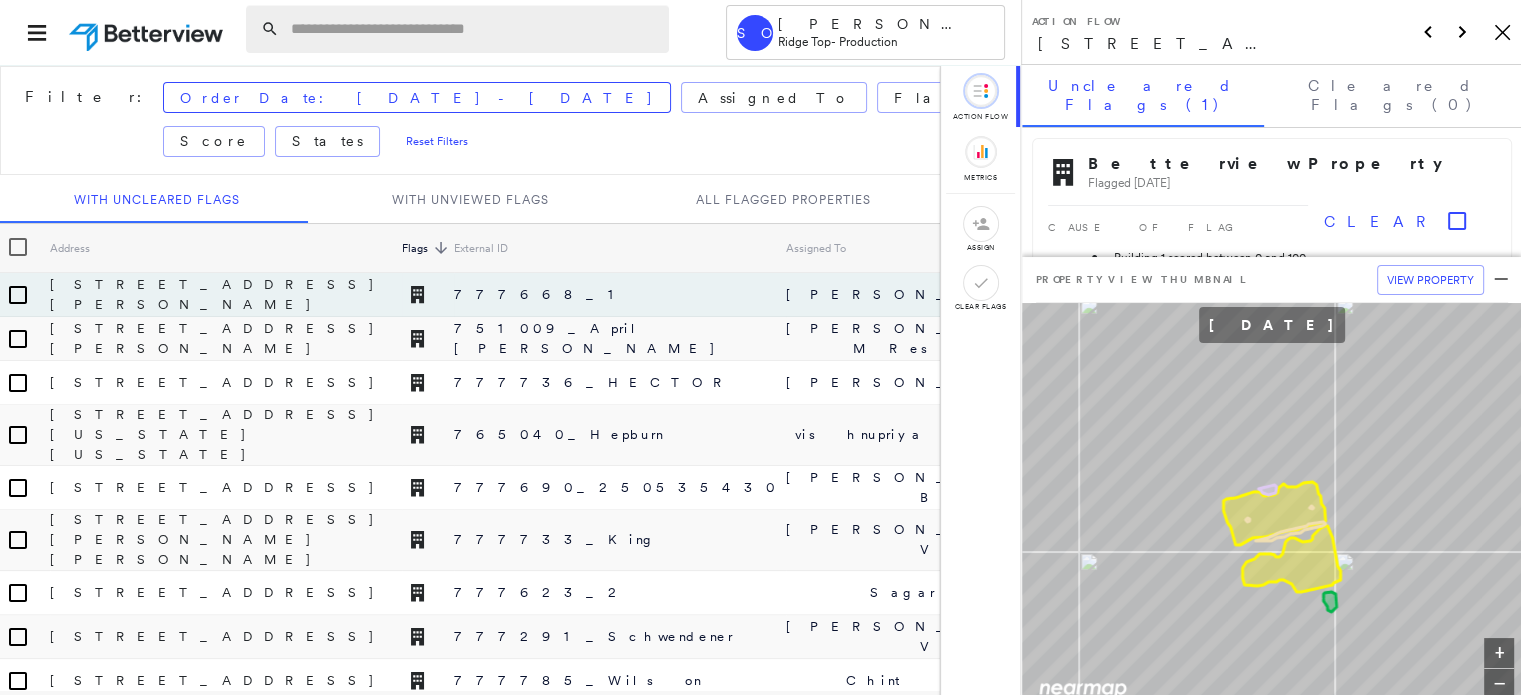 click at bounding box center [474, 29] 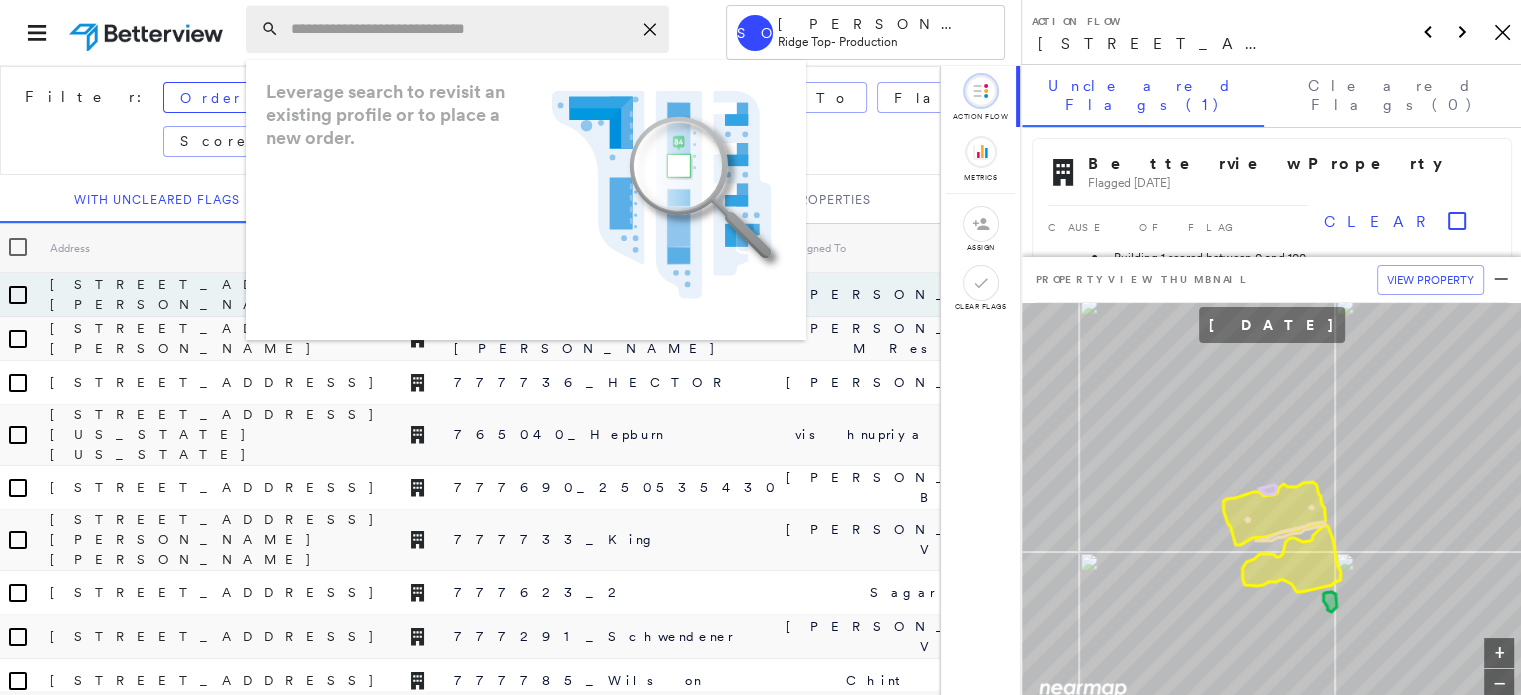 paste on "**********" 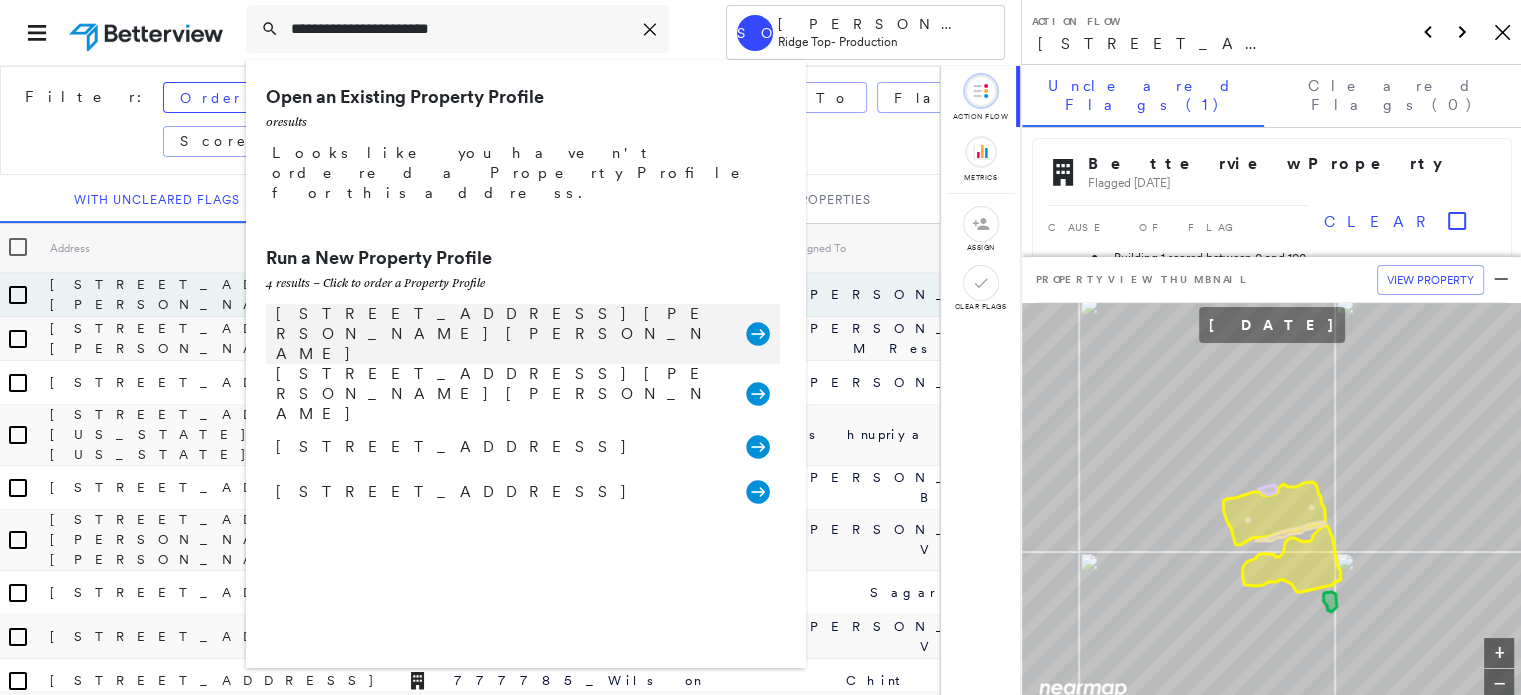 type on "**********" 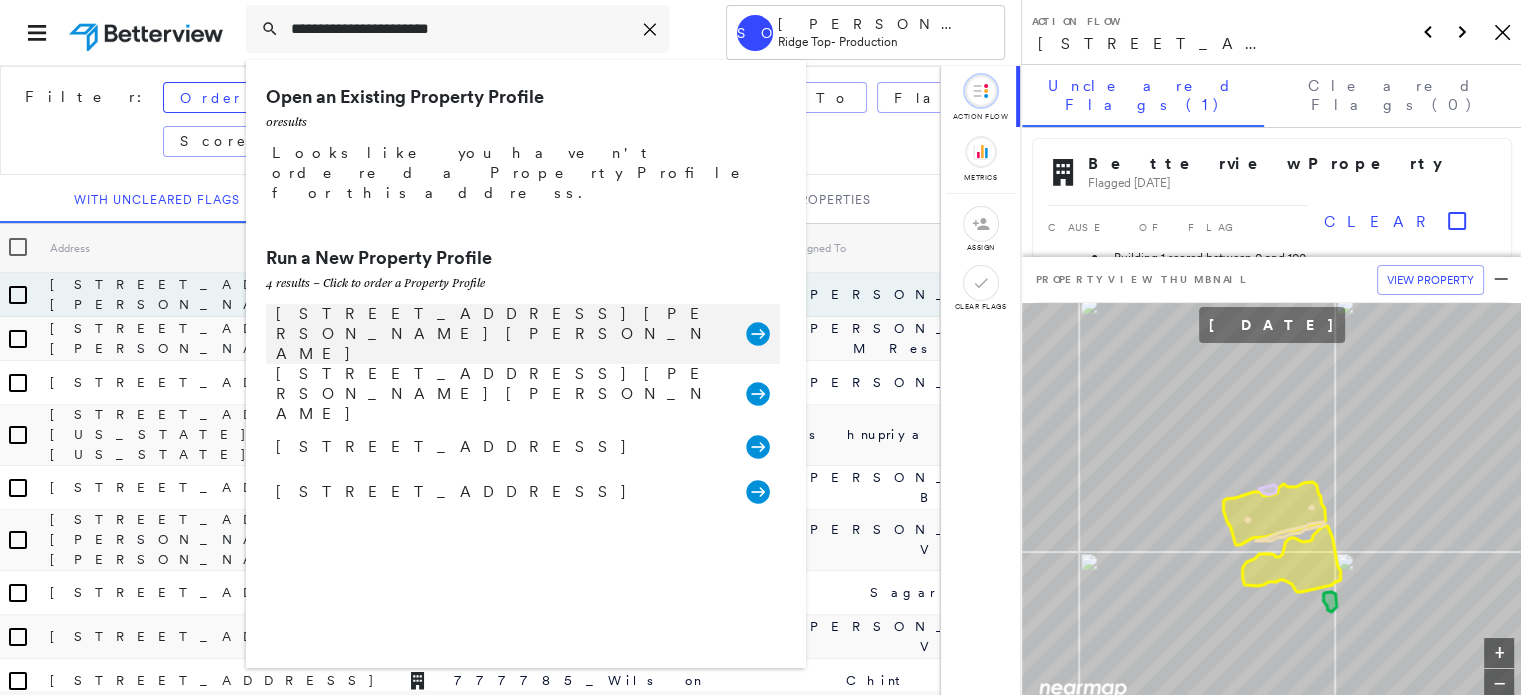 click on "[STREET_ADDRESS][PERSON_NAME][PERSON_NAME]" at bounding box center [501, 334] 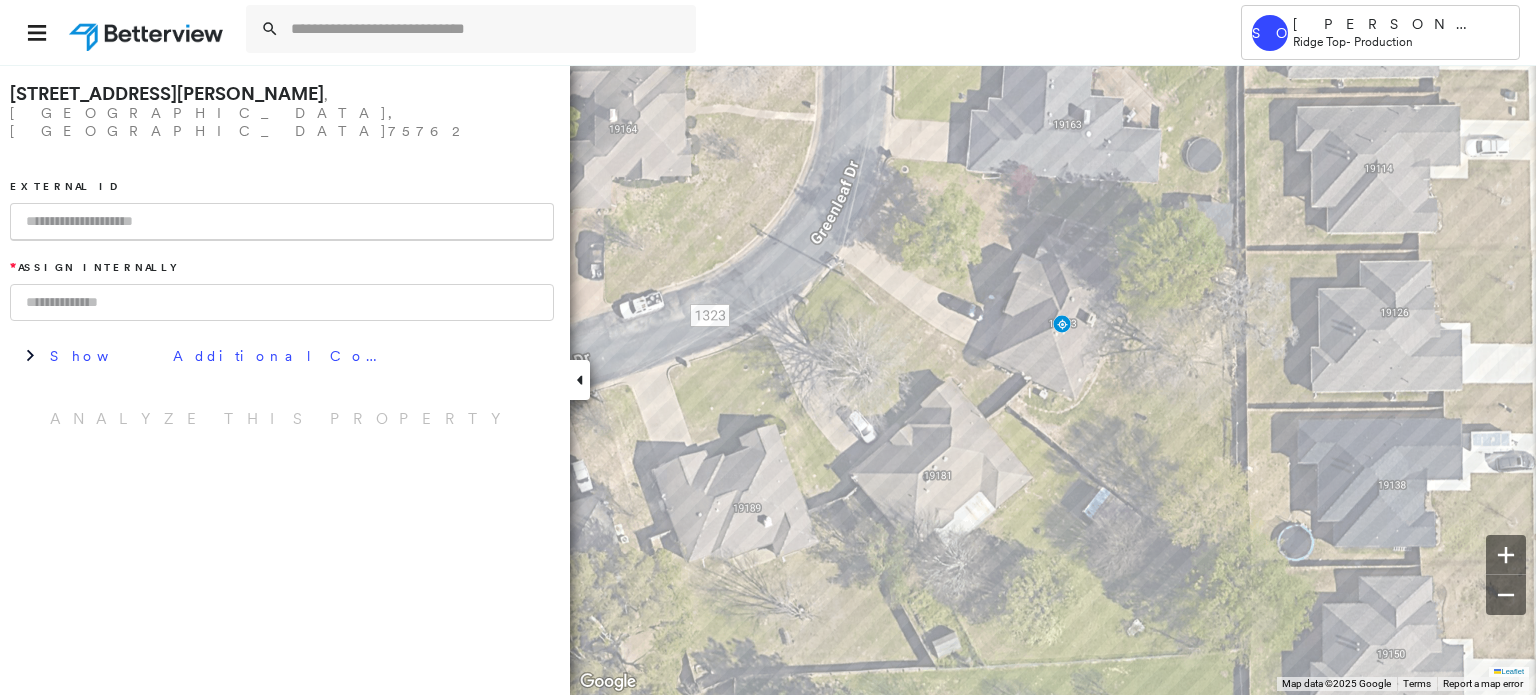 click at bounding box center [282, 222] 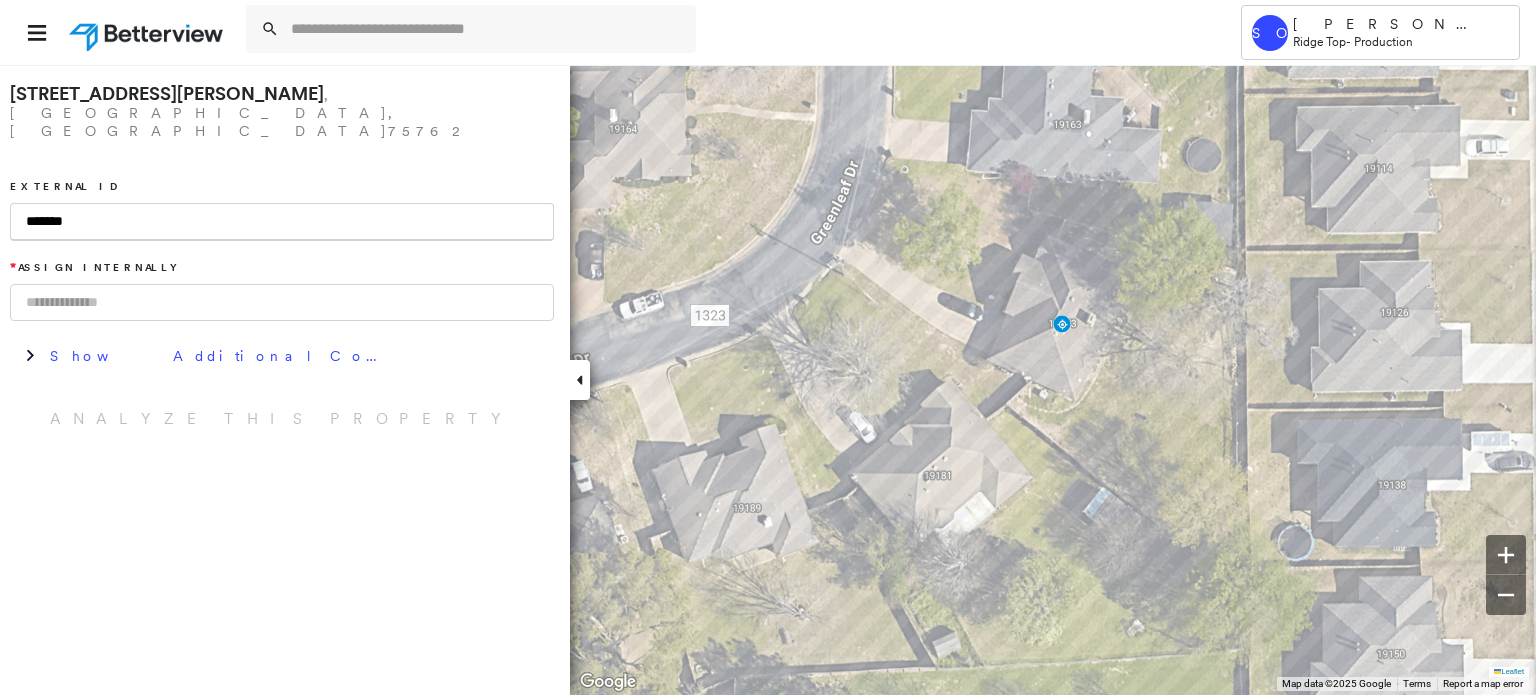 click on "*******" at bounding box center (282, 222) 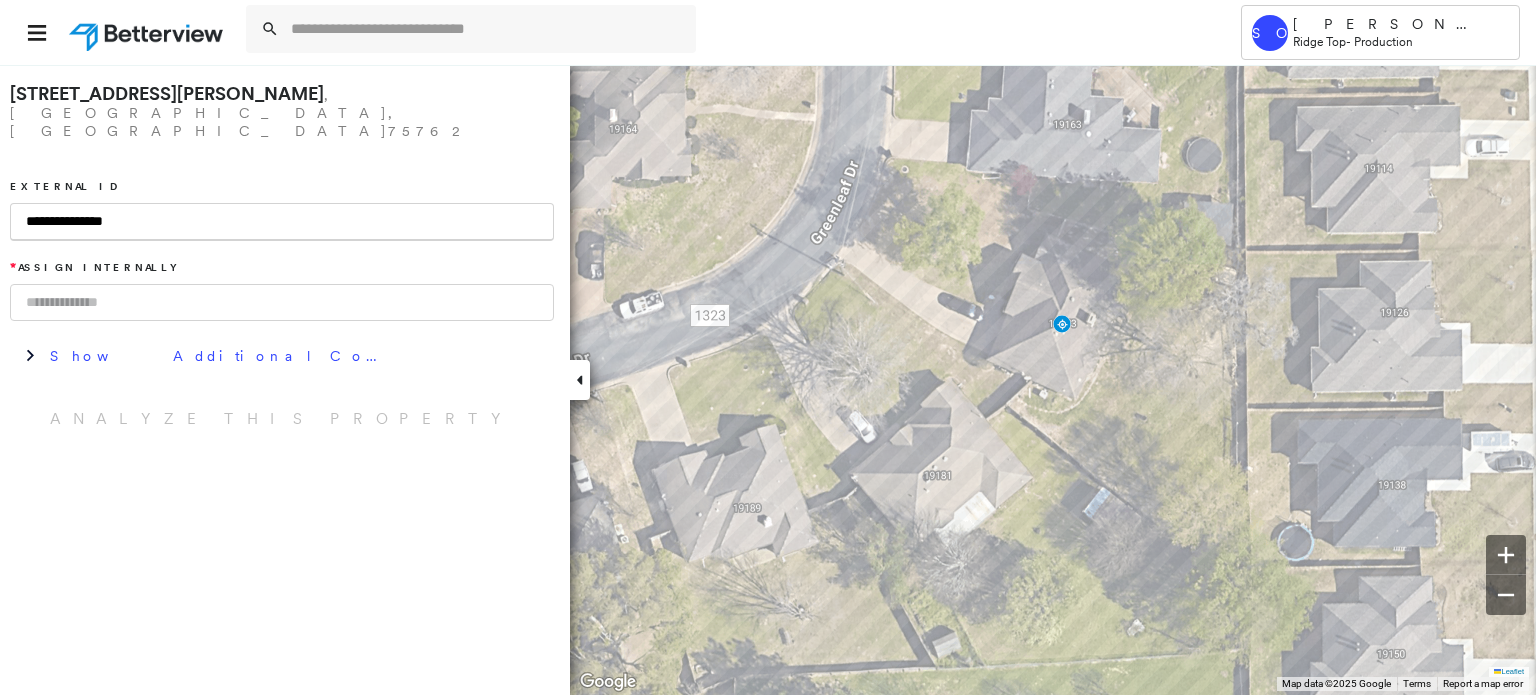 type on "**********" 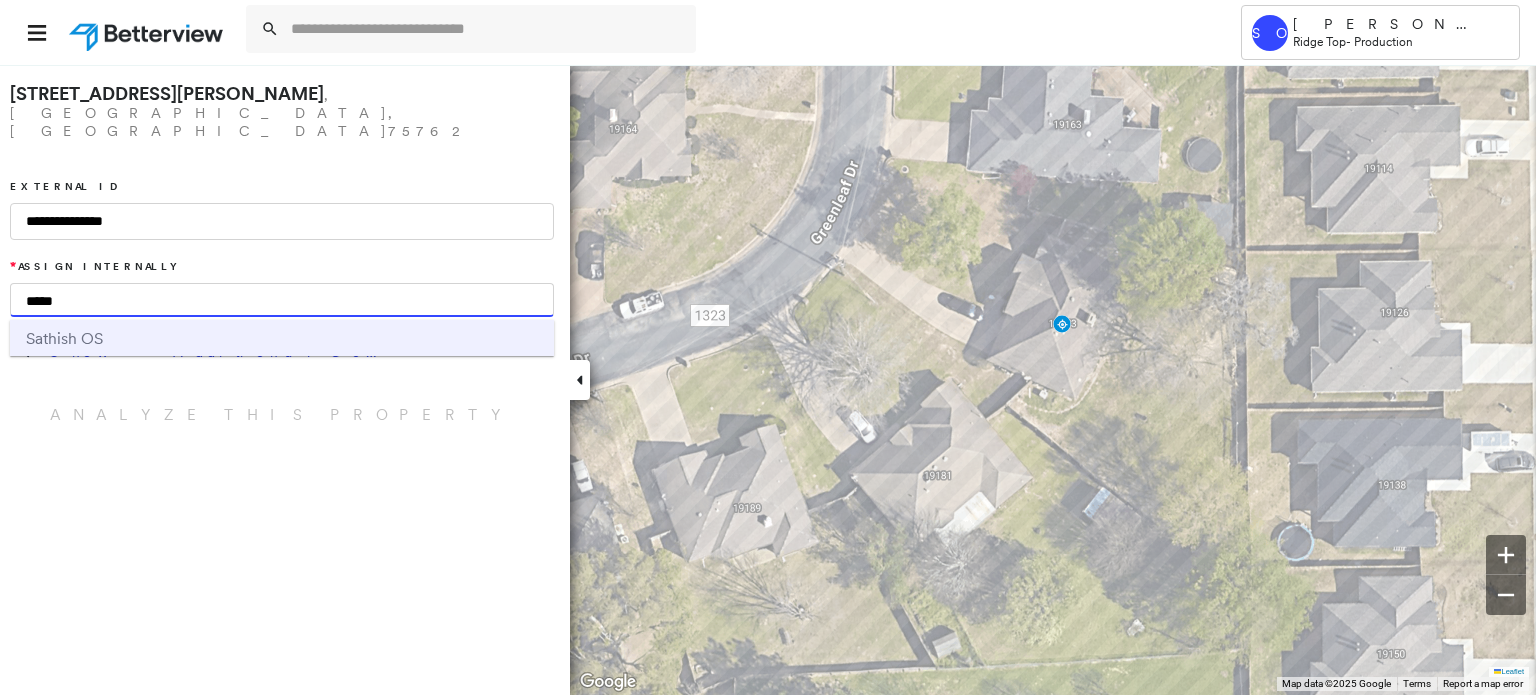 type on "*****" 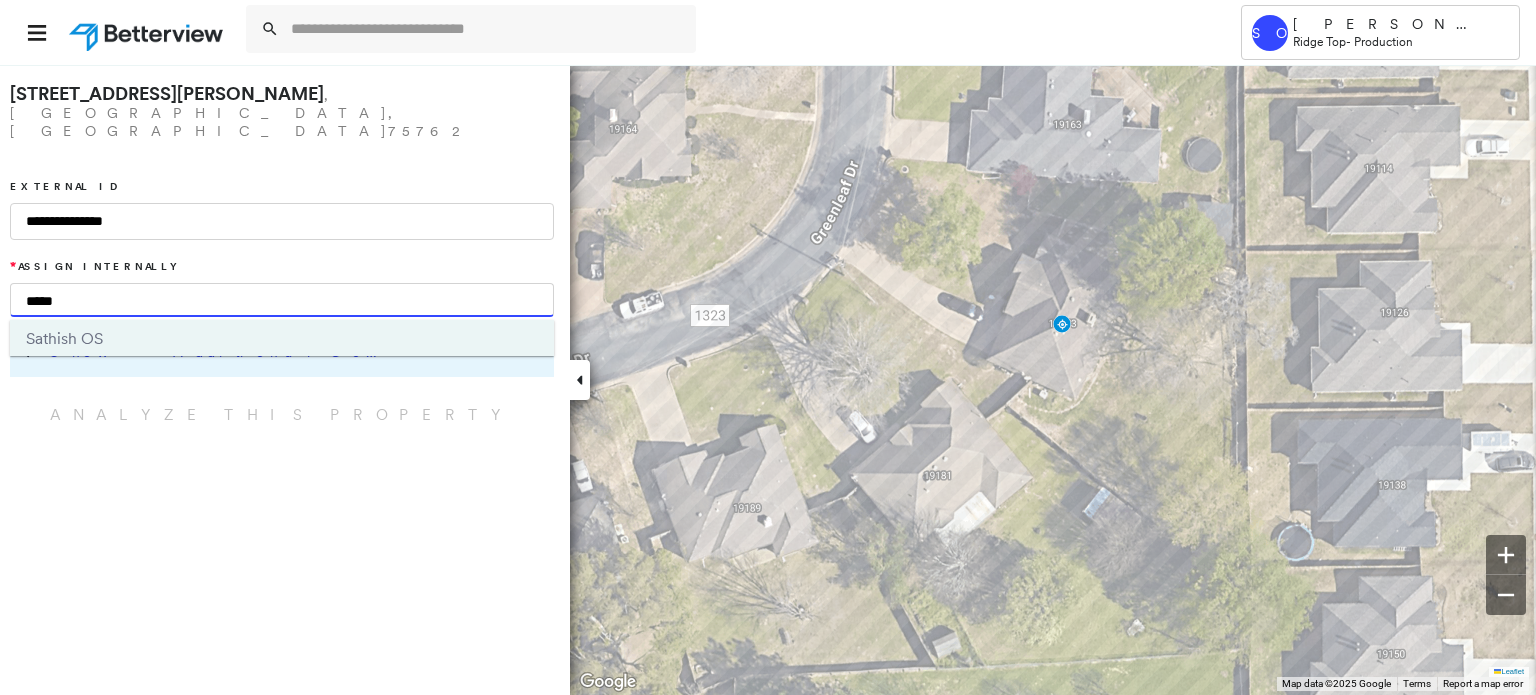 type 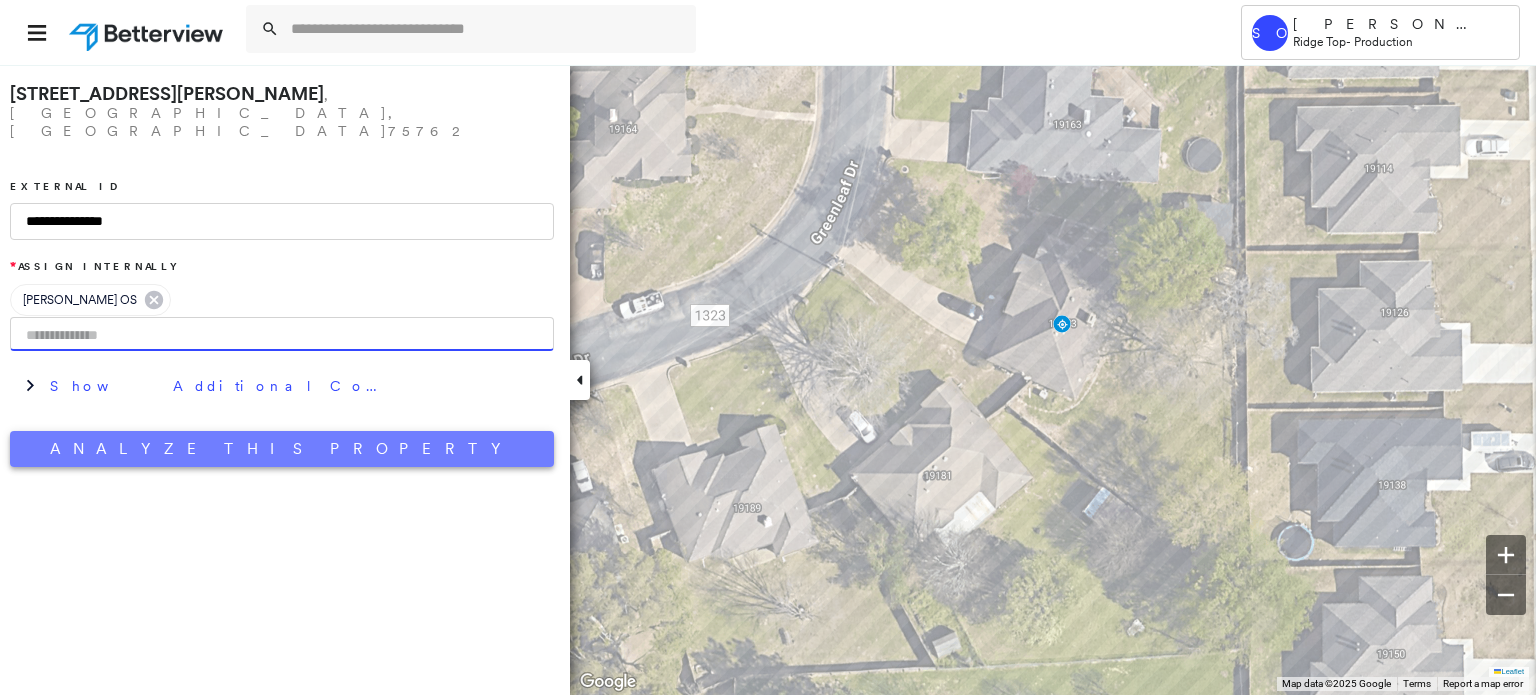 click on "Analyze This Property" at bounding box center (282, 449) 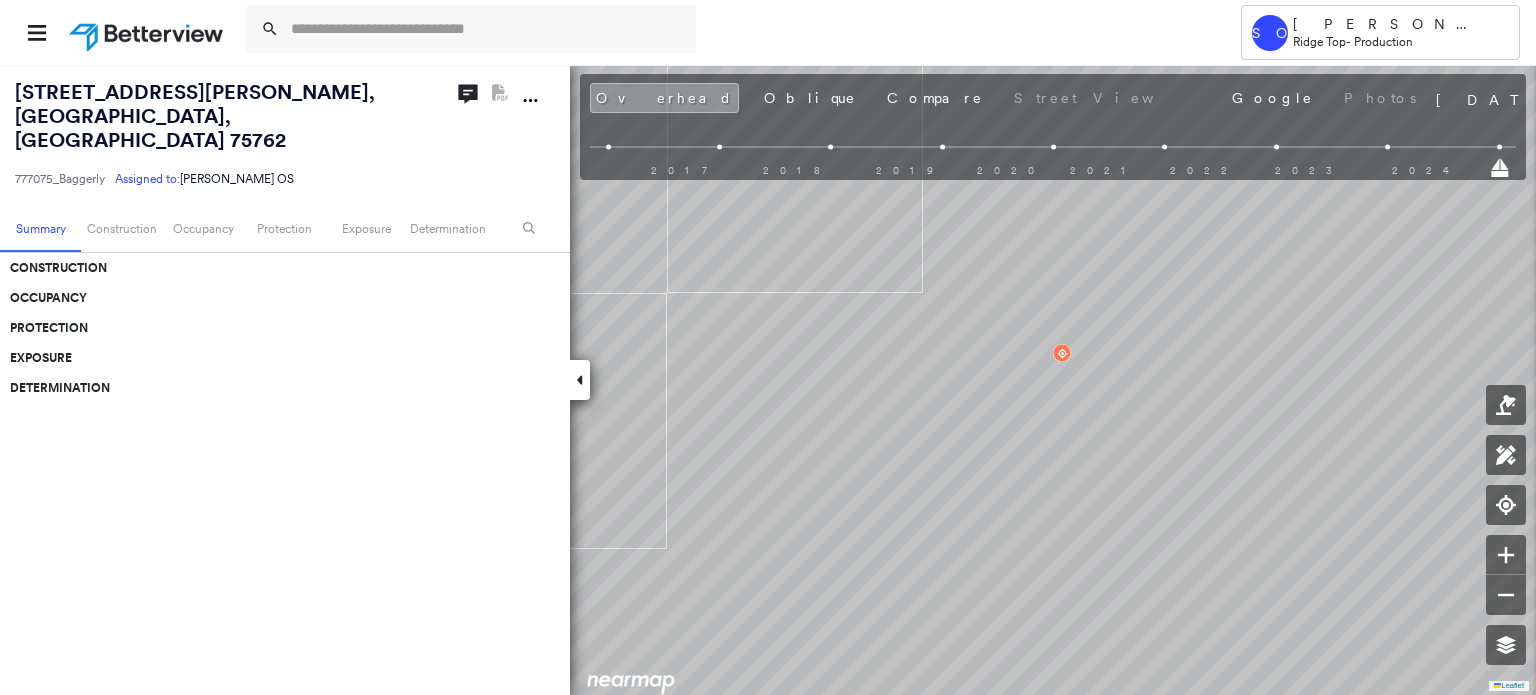 click at bounding box center (580, 380) 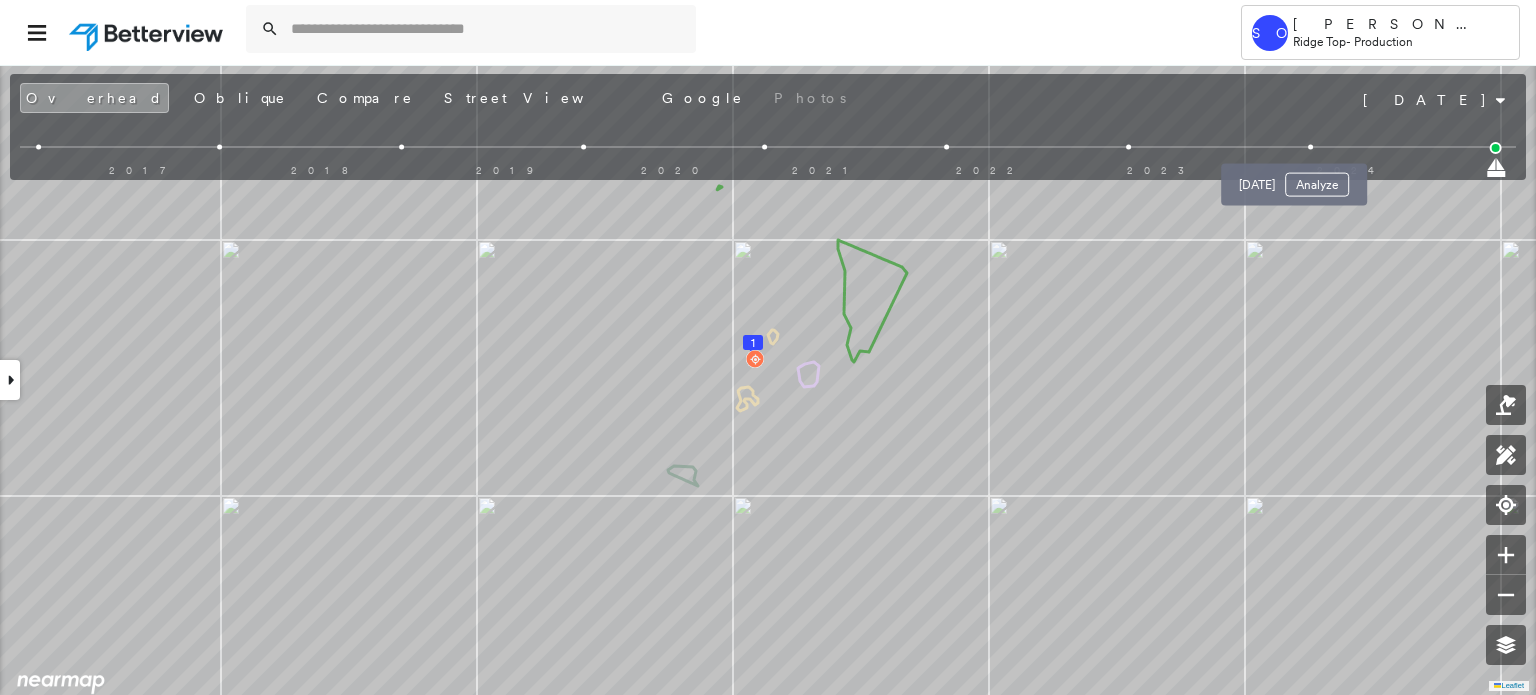 click at bounding box center (1310, 147) 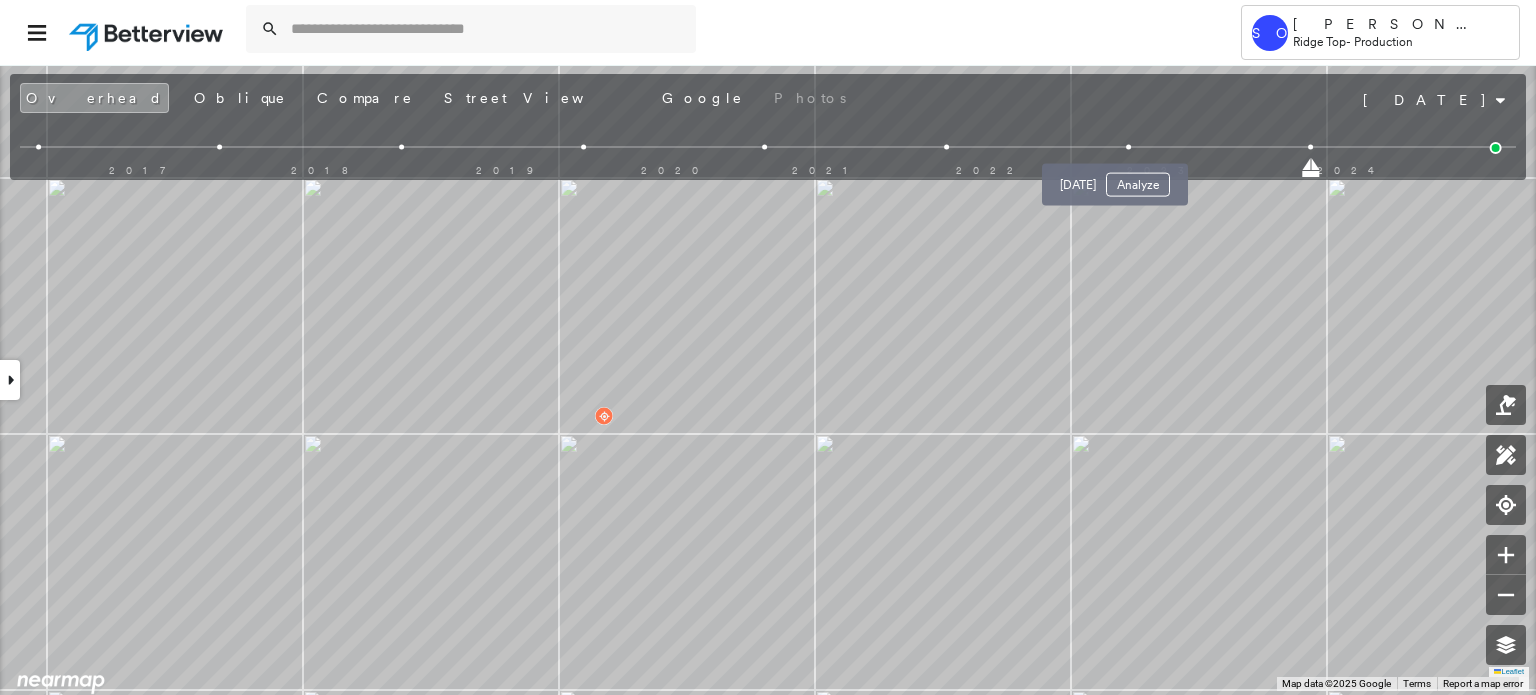 click at bounding box center (1128, 147) 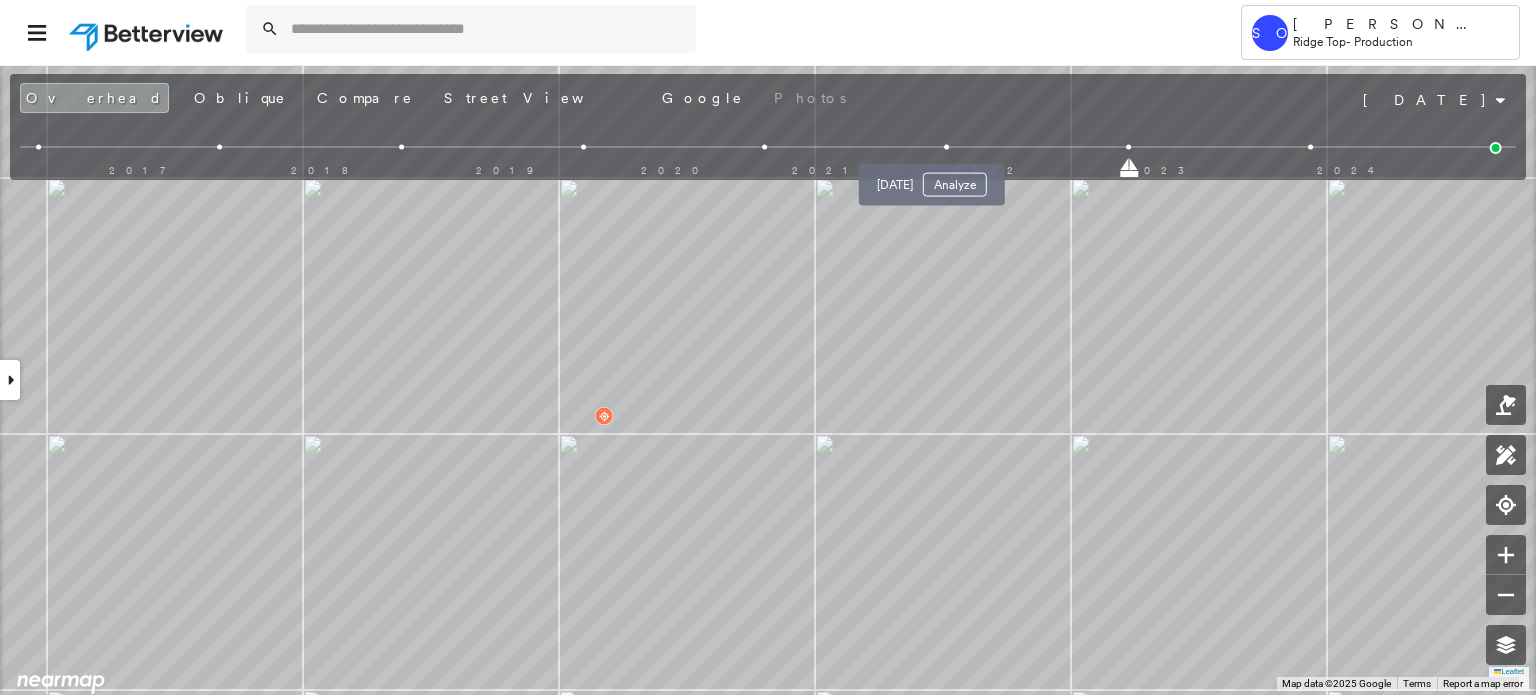 click on "[DATE] Analyze" at bounding box center [932, 179] 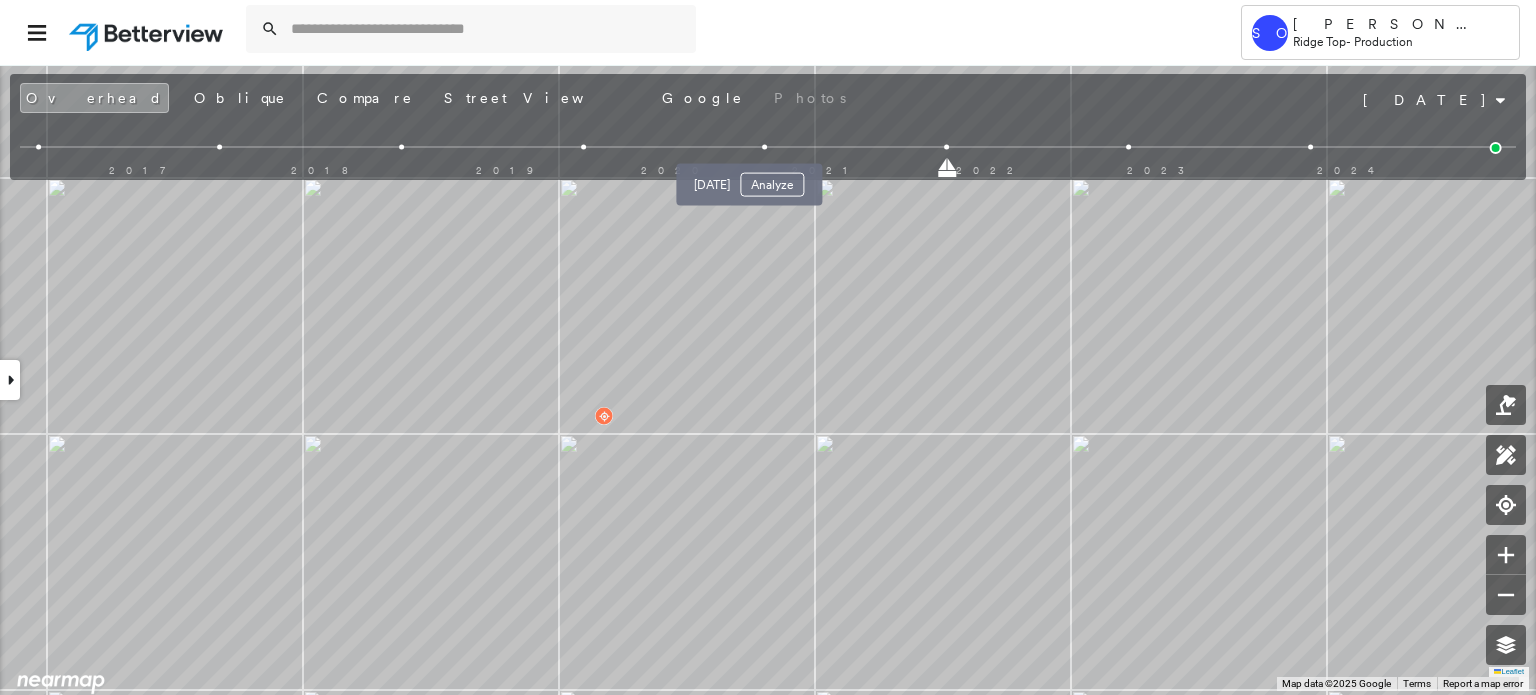 click at bounding box center (765, 147) 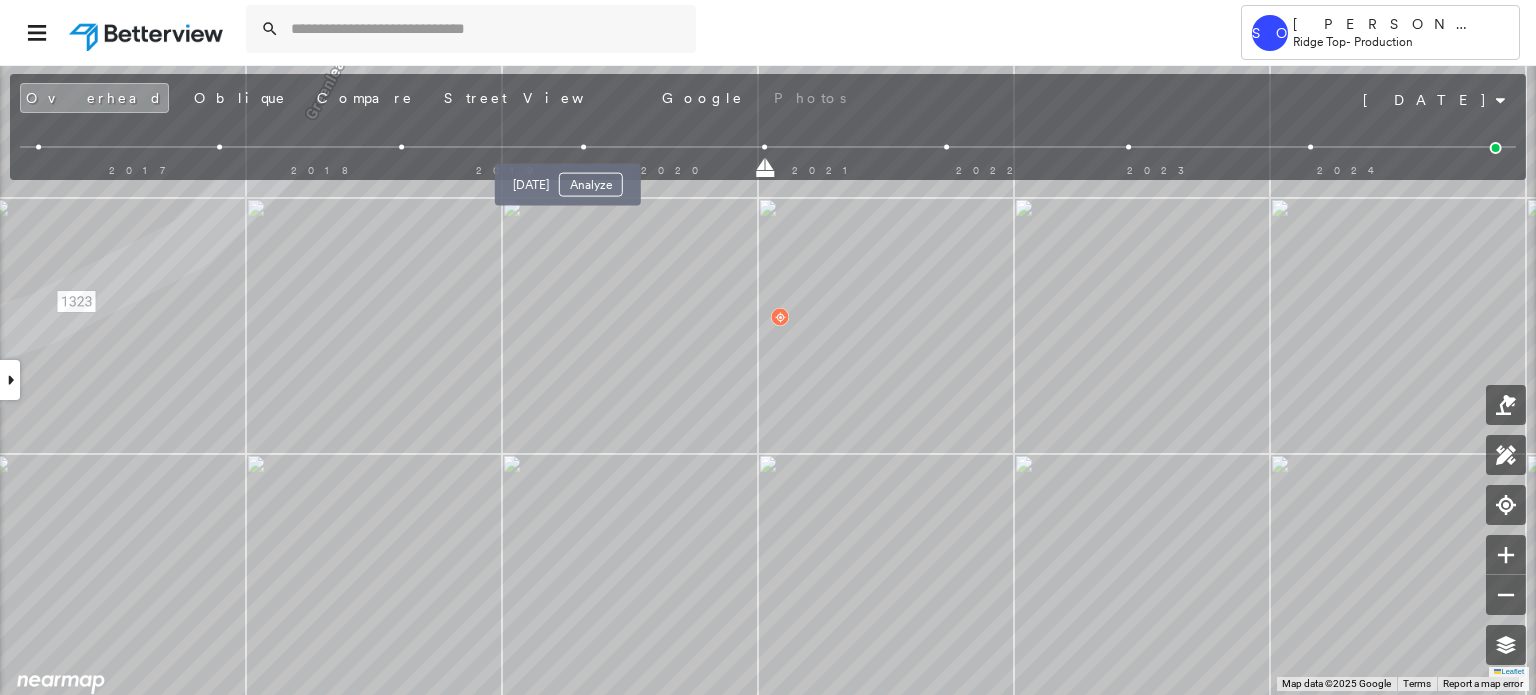 click at bounding box center [583, 147] 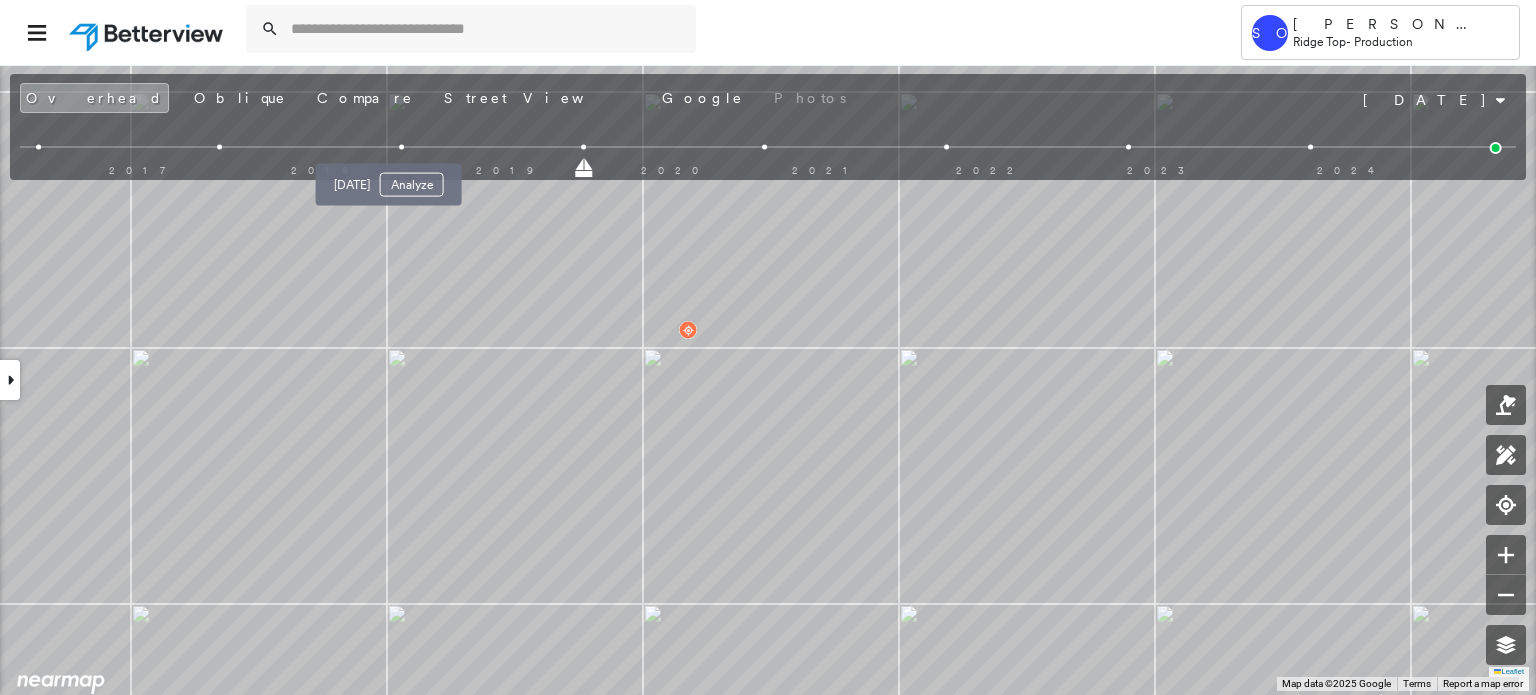 click at bounding box center (401, 147) 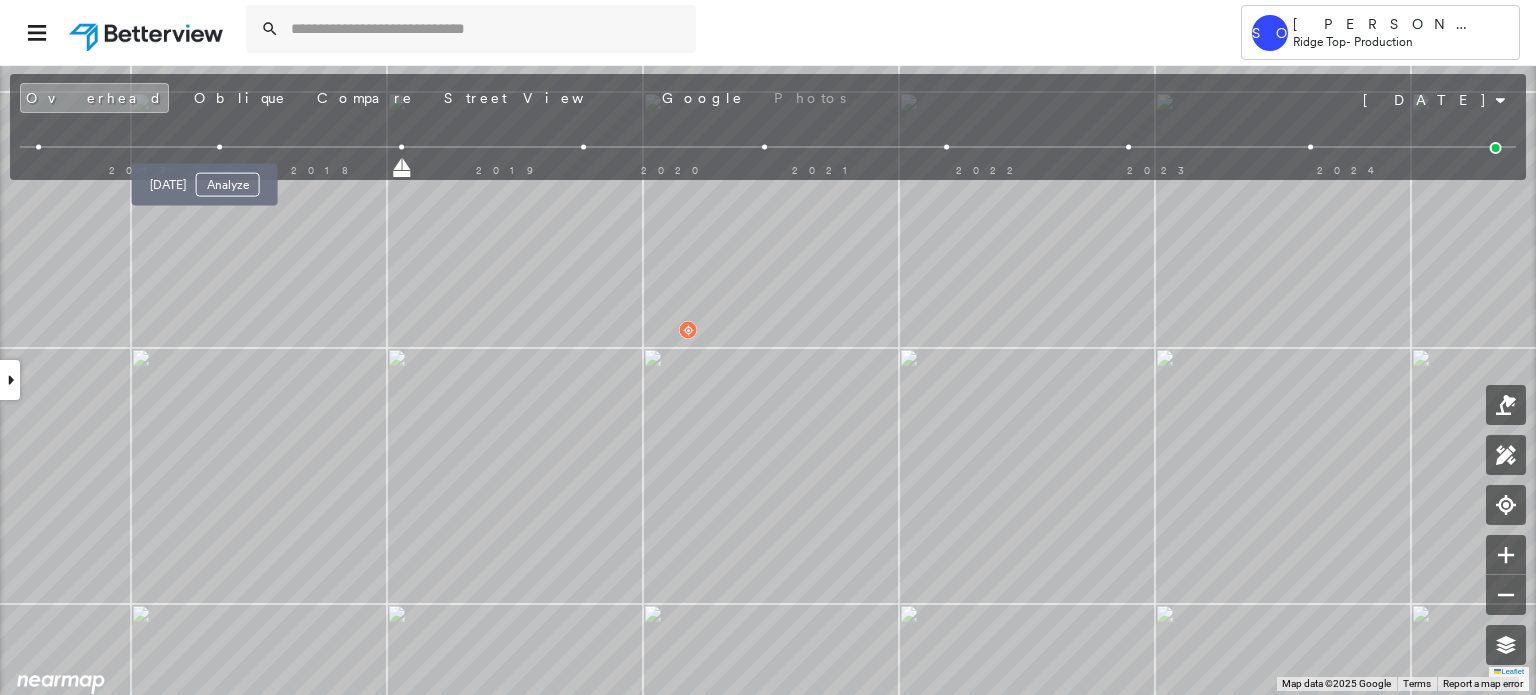 click at bounding box center [219, 147] 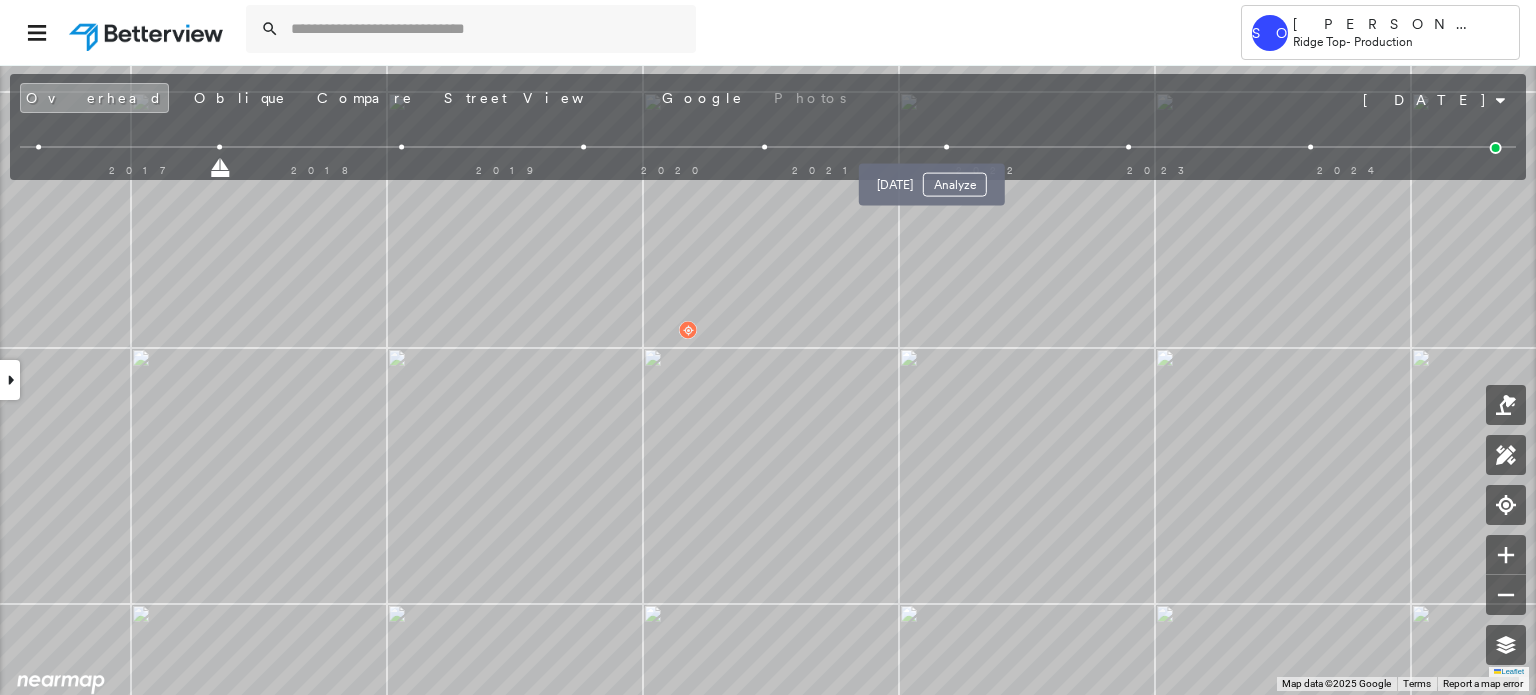 click at bounding box center [946, 147] 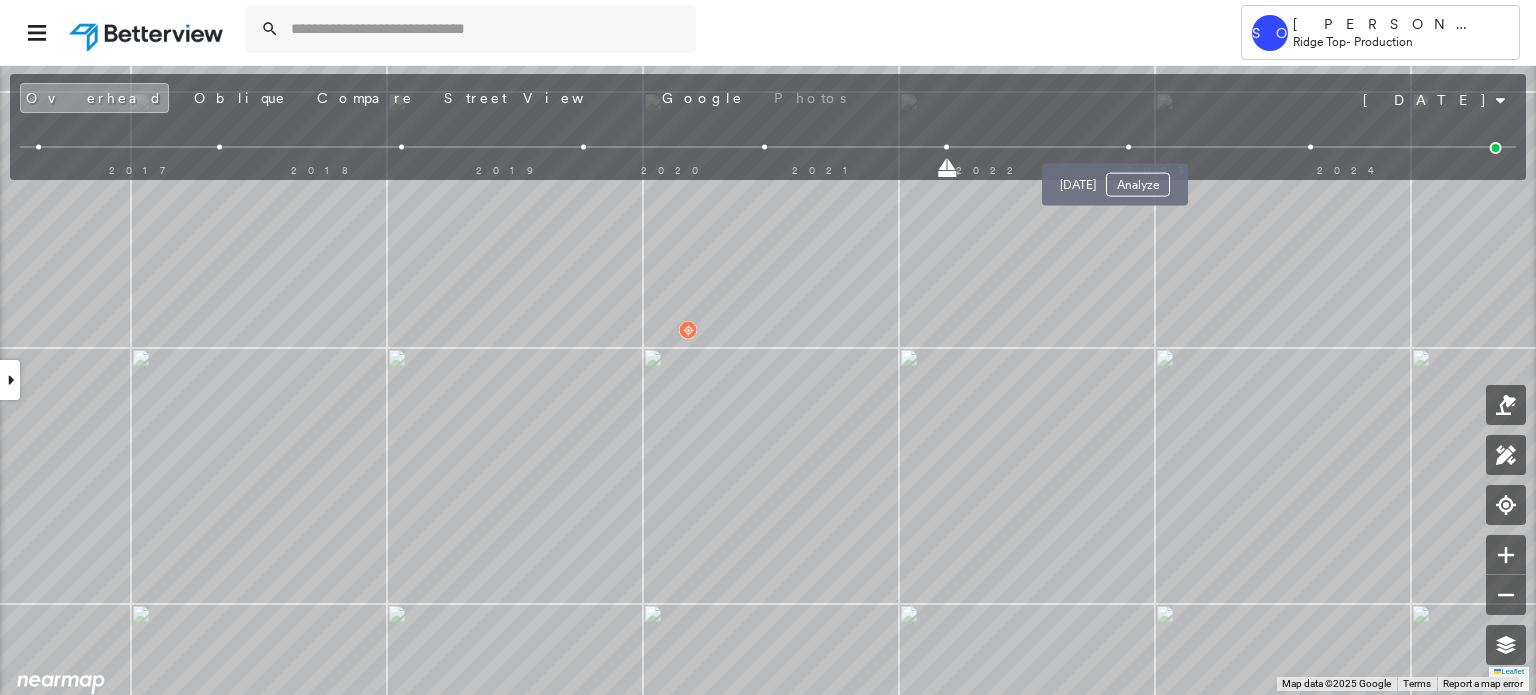 click at bounding box center [1128, 147] 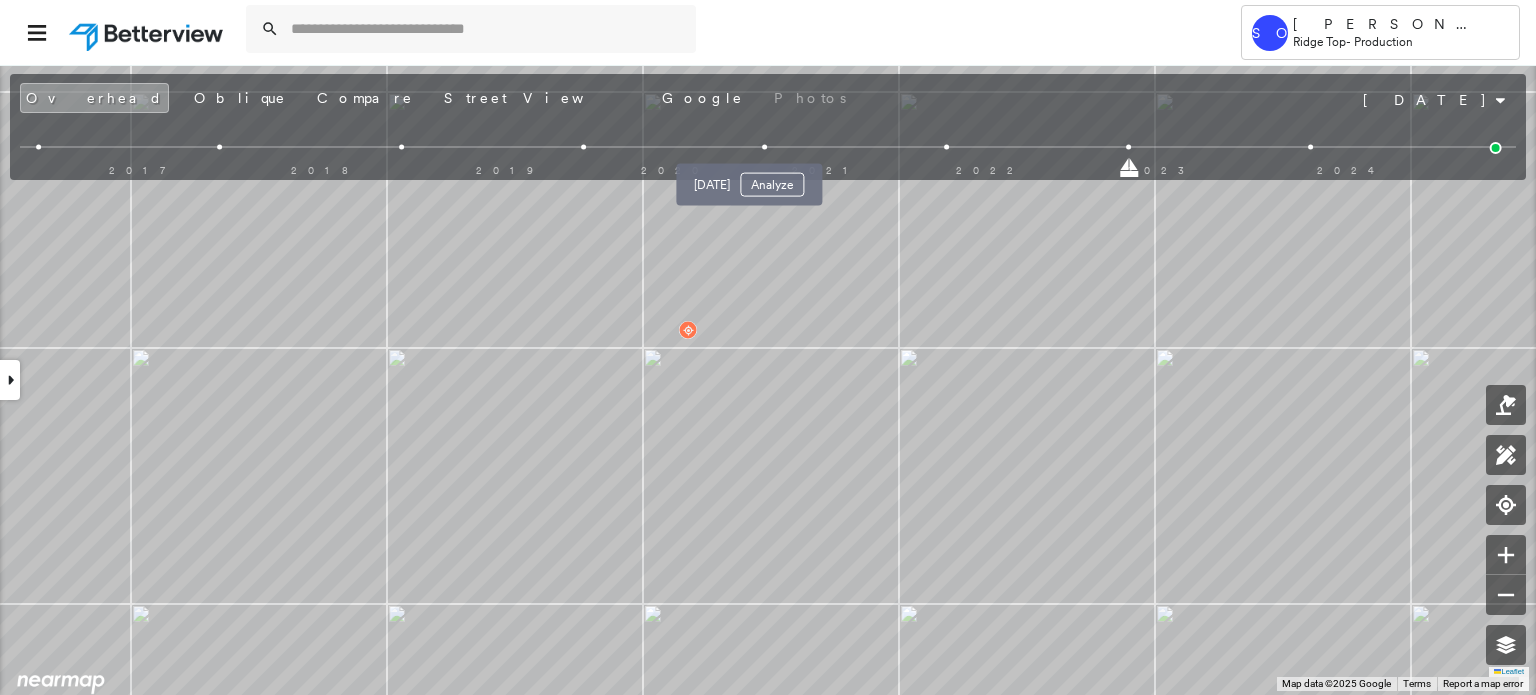 click at bounding box center (765, 147) 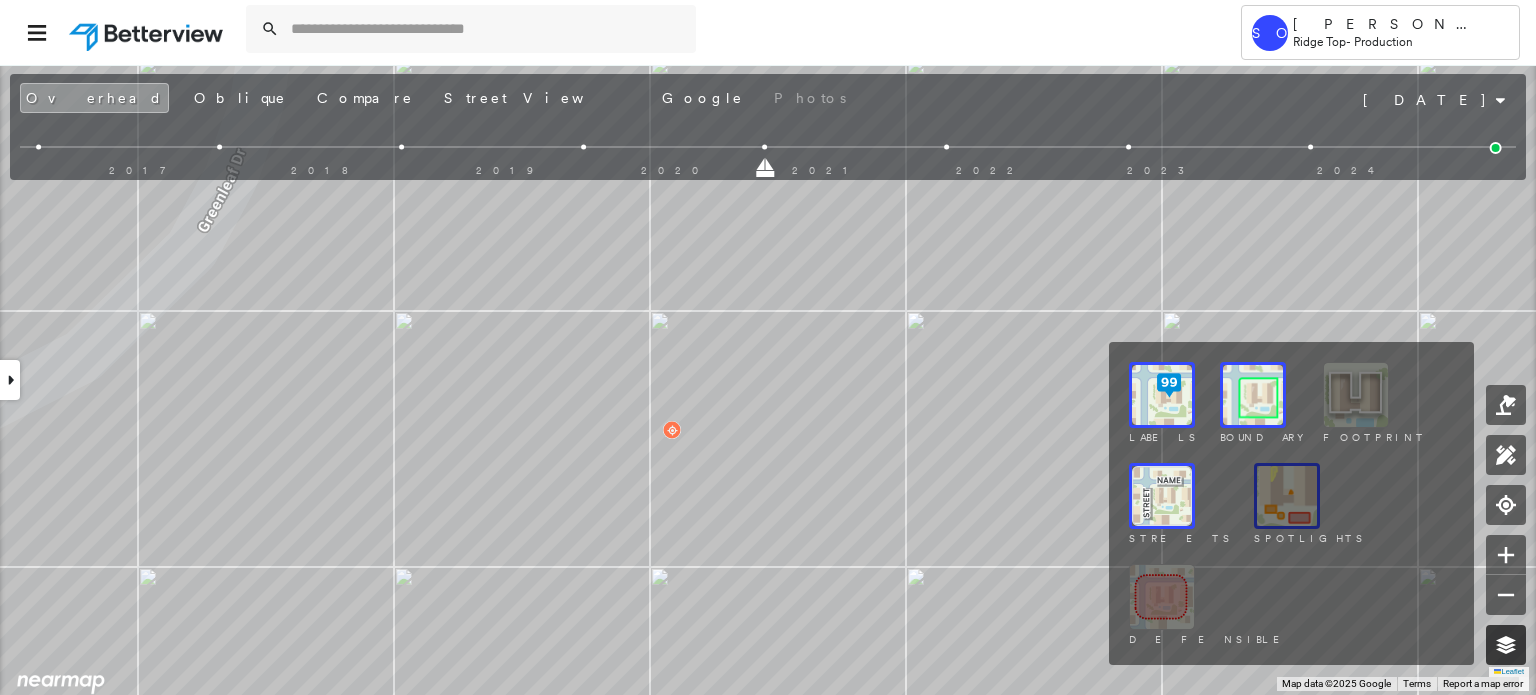 click at bounding box center [1506, 645] 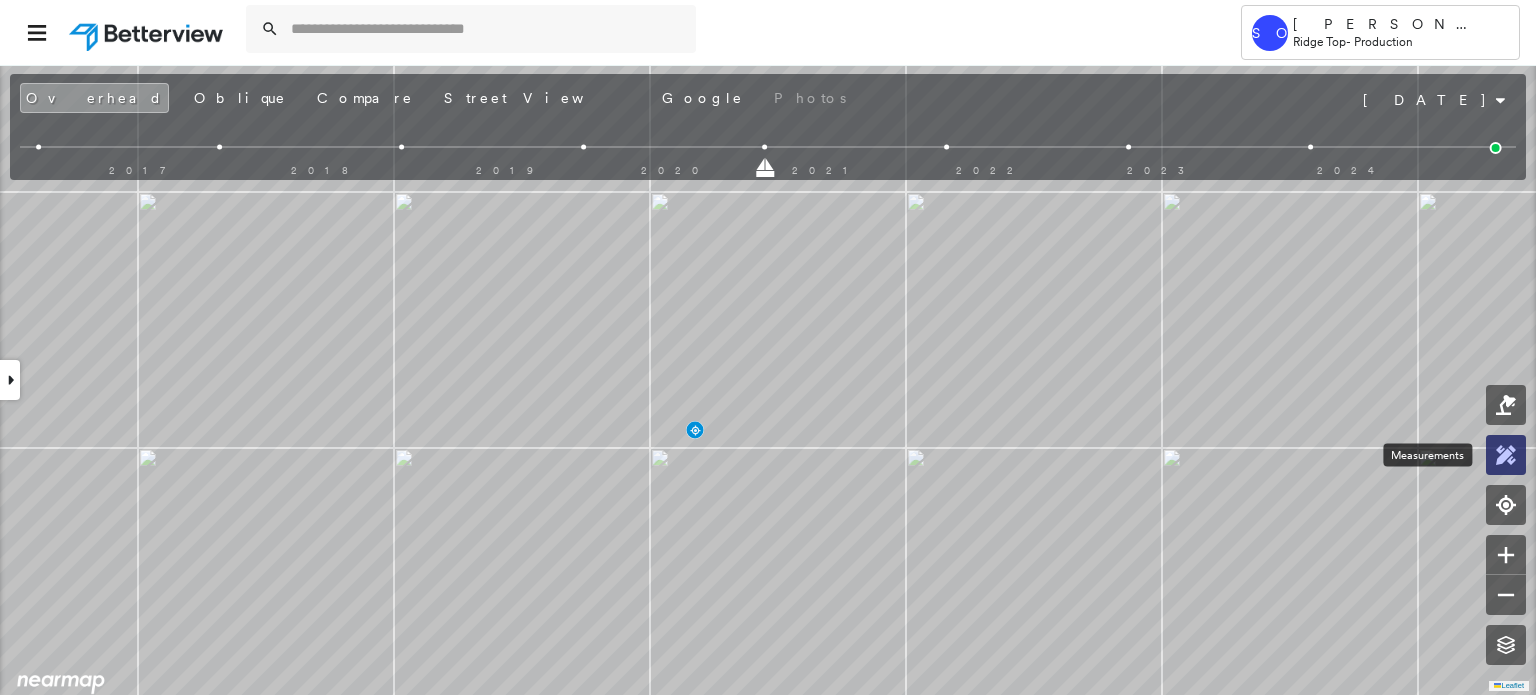 click 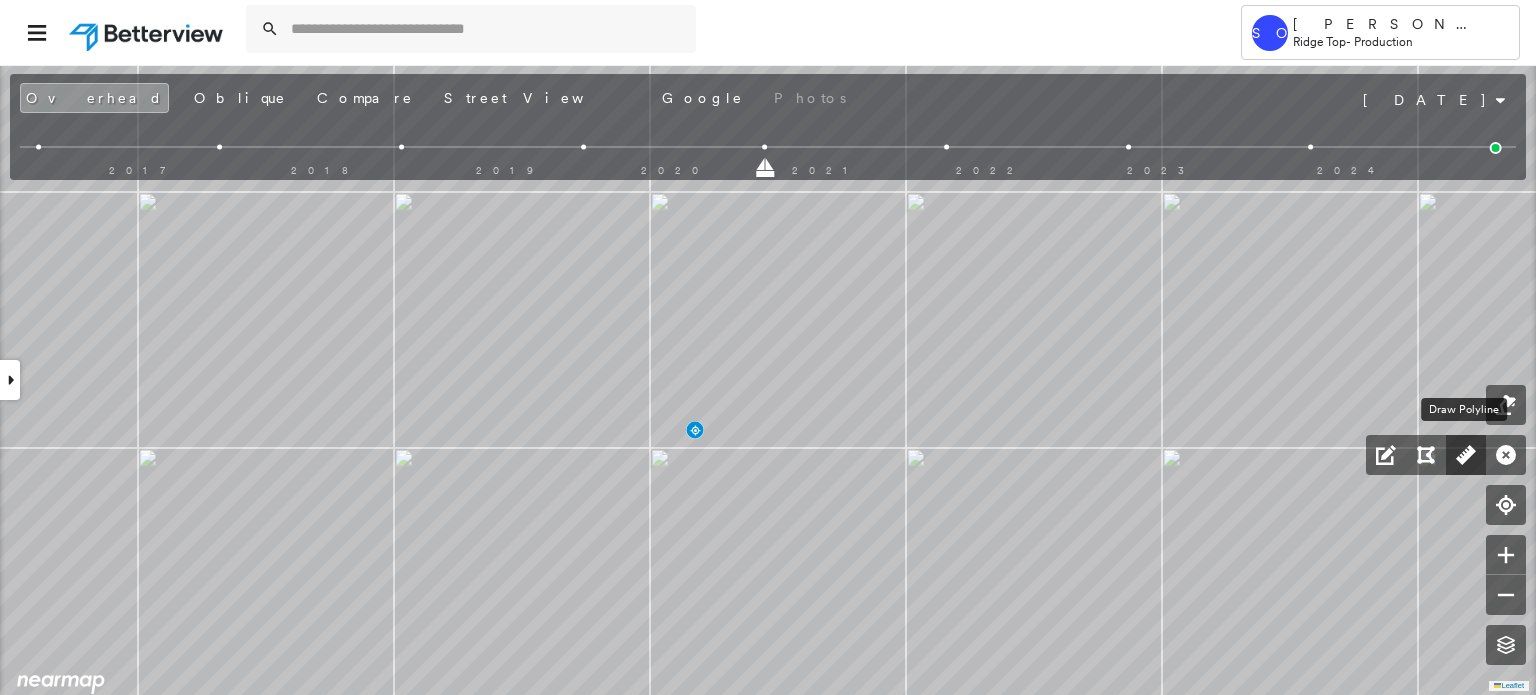 click 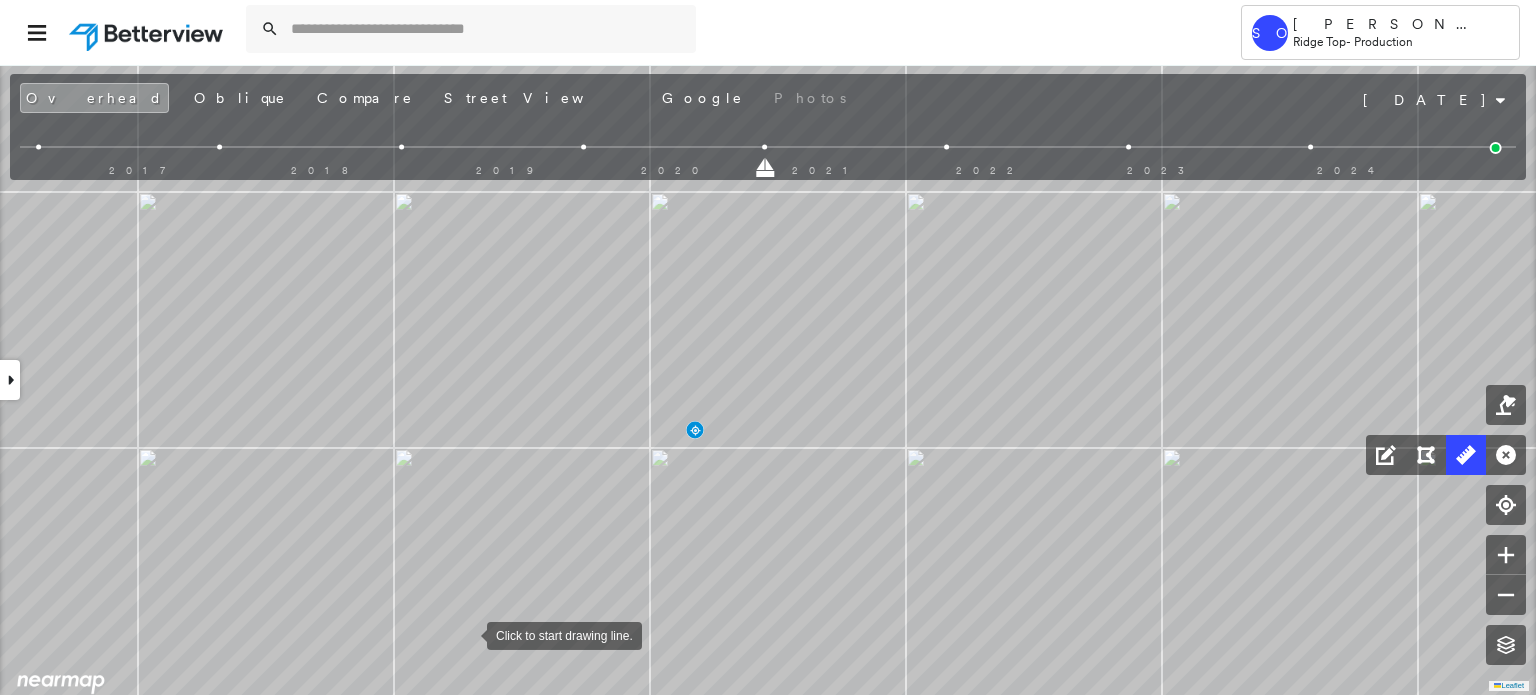 click at bounding box center (467, 634) 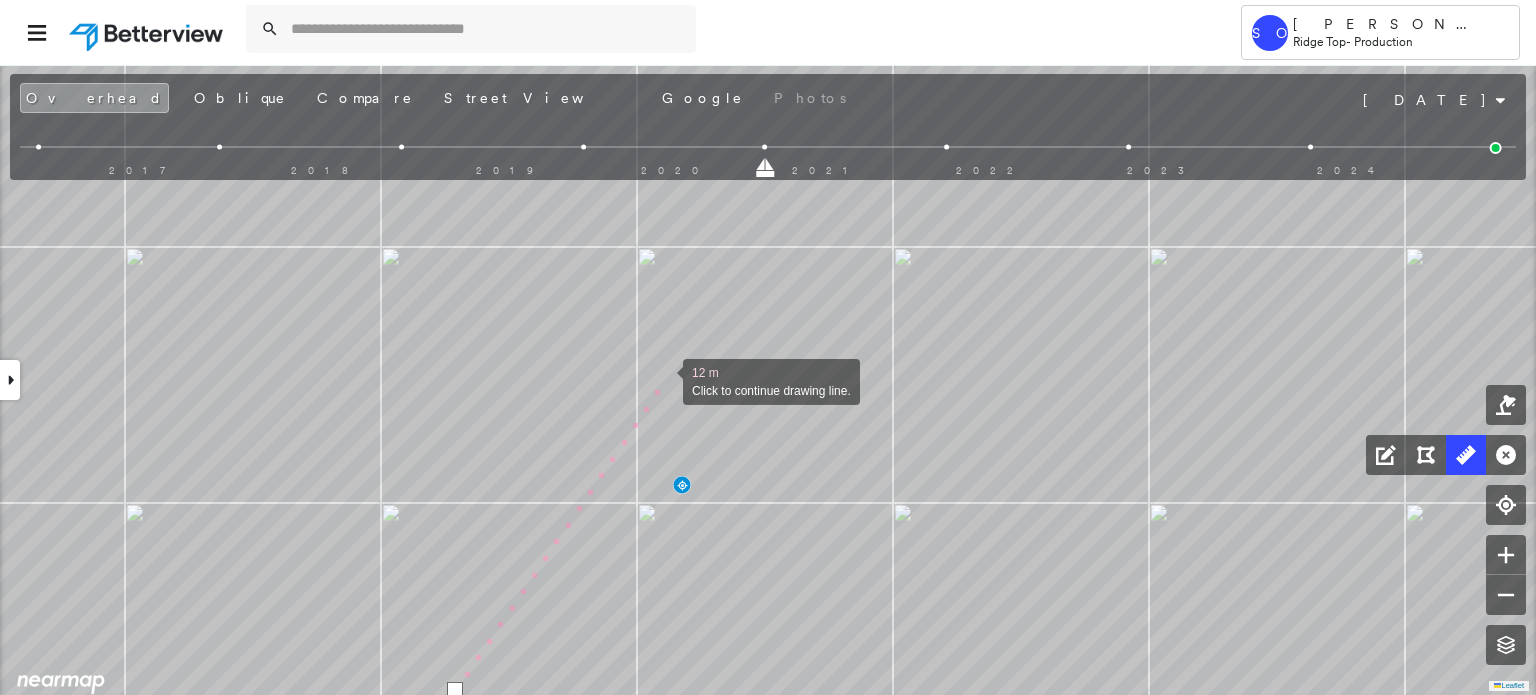 drag, startPoint x: 664, startPoint y: 378, endPoint x: 668, endPoint y: 347, distance: 31.257 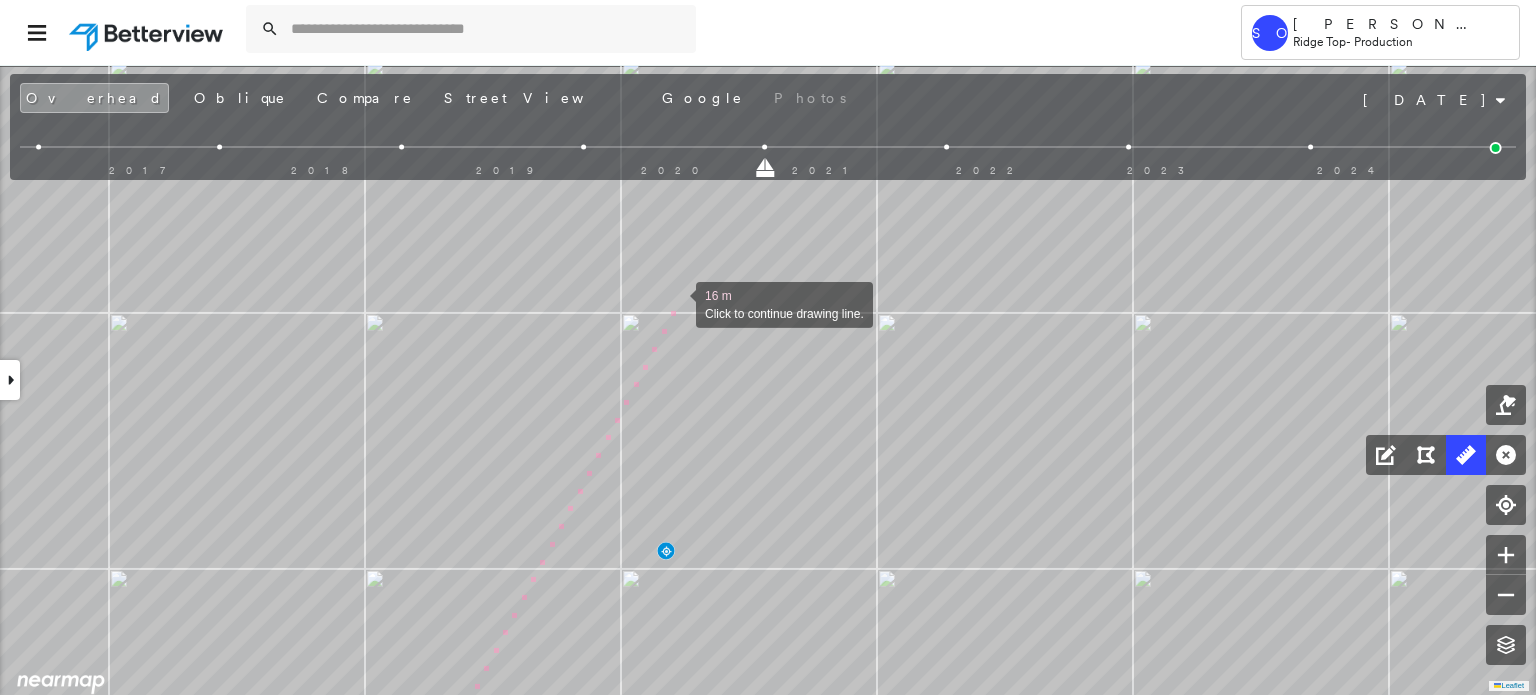 click at bounding box center (676, 303) 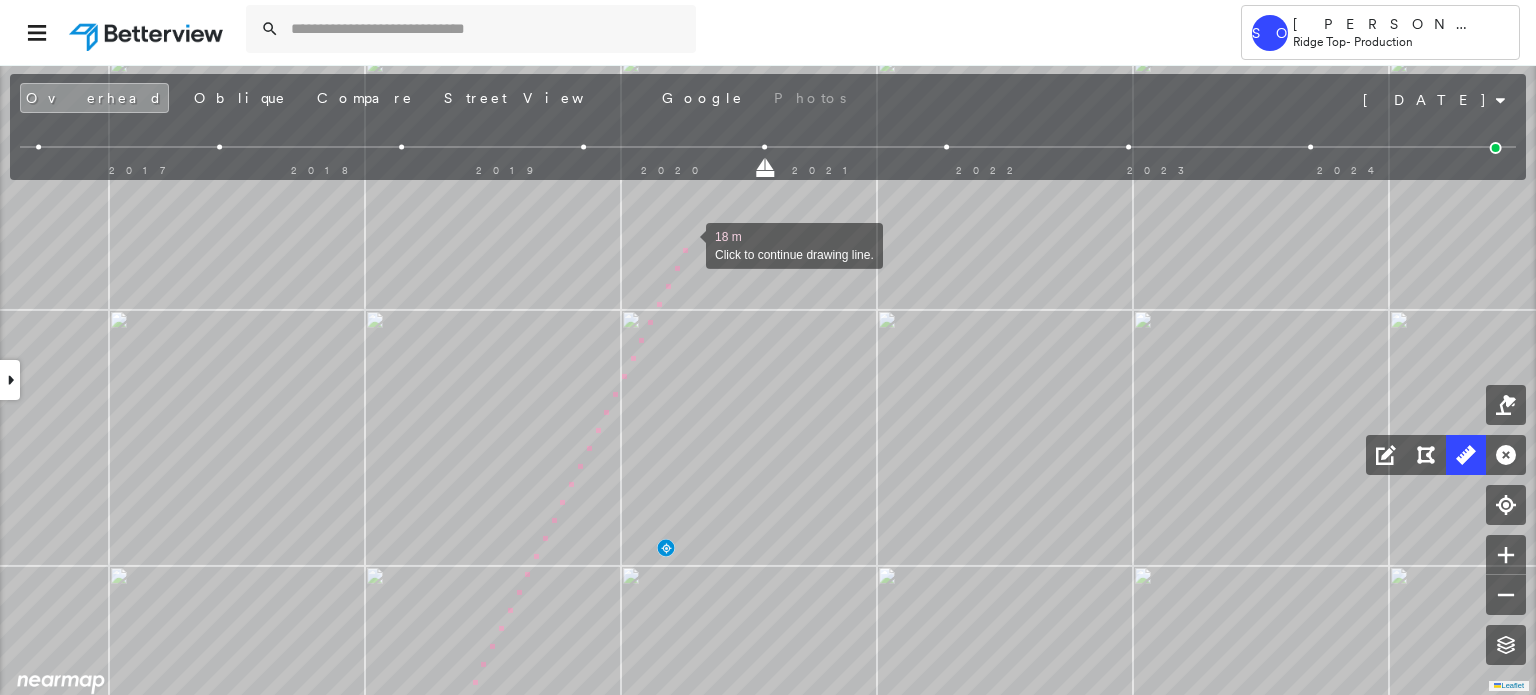 click at bounding box center (686, 244) 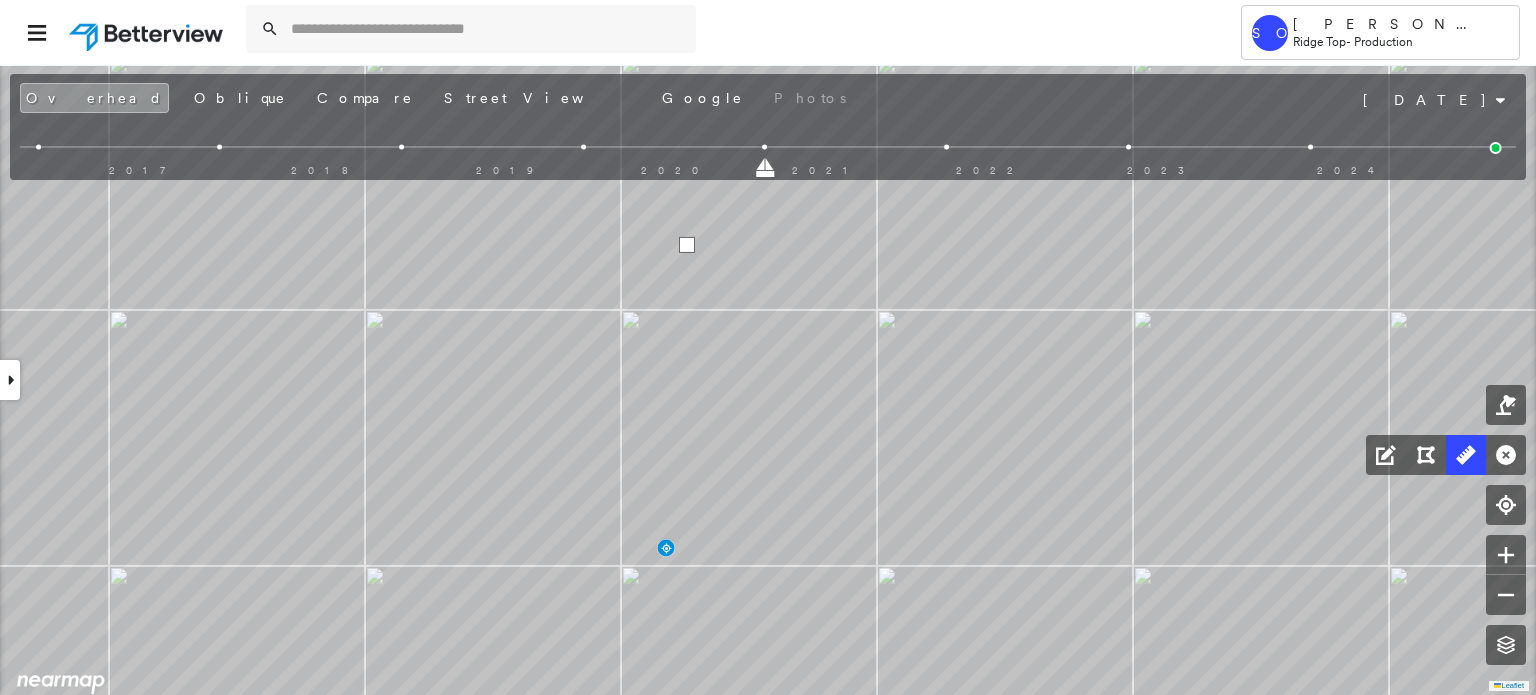 click at bounding box center [687, 245] 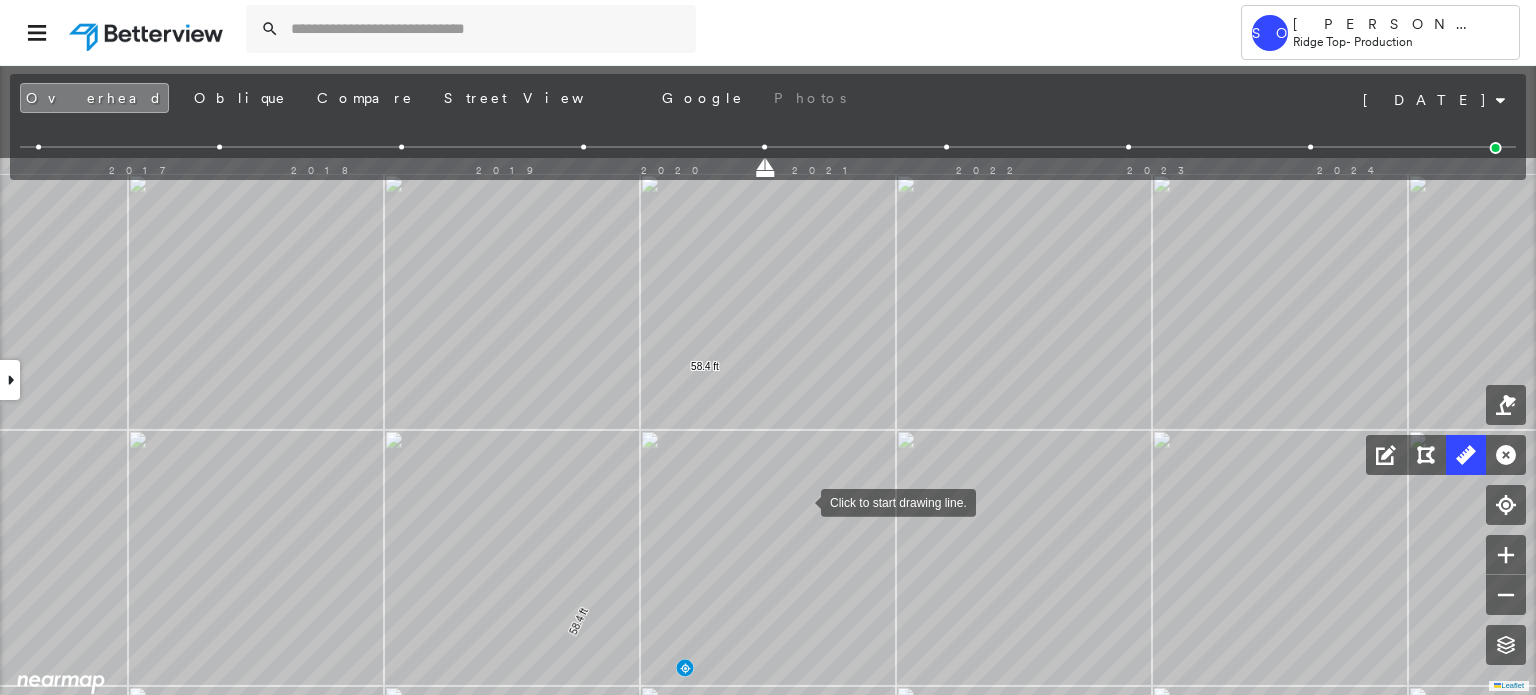 drag, startPoint x: 804, startPoint y: 486, endPoint x: 783, endPoint y: 472, distance: 25.23886 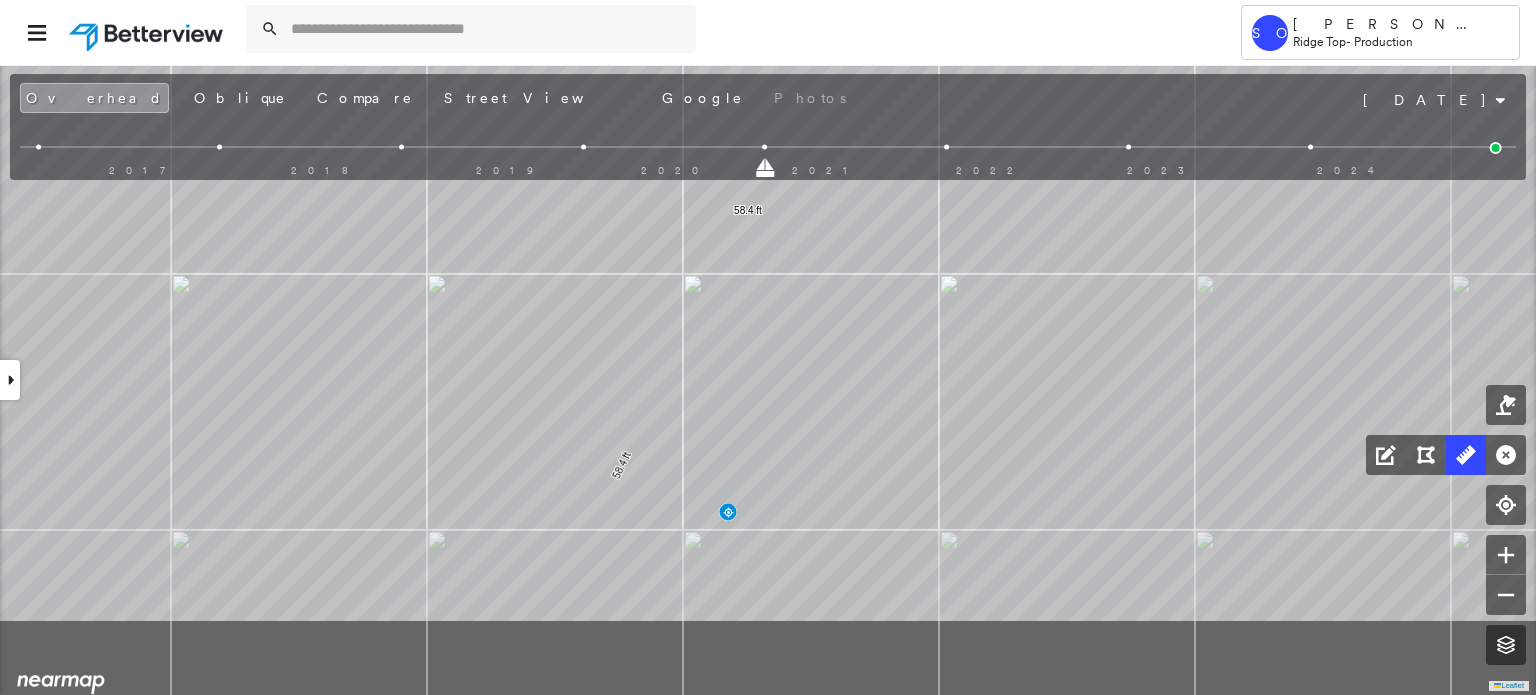 click on "58.4 ft 58.4 ft Click to start drawing line." at bounding box center [-284, 375] 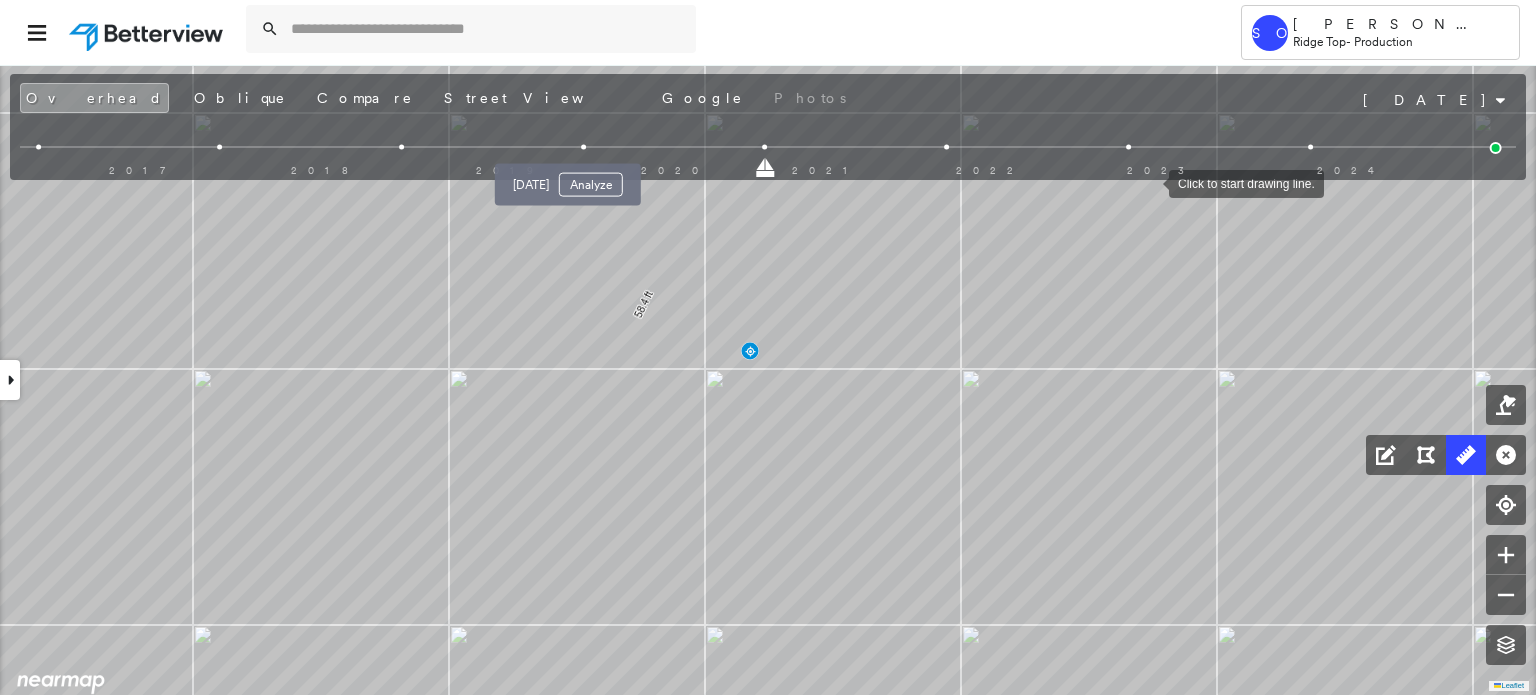 click at bounding box center (583, 147) 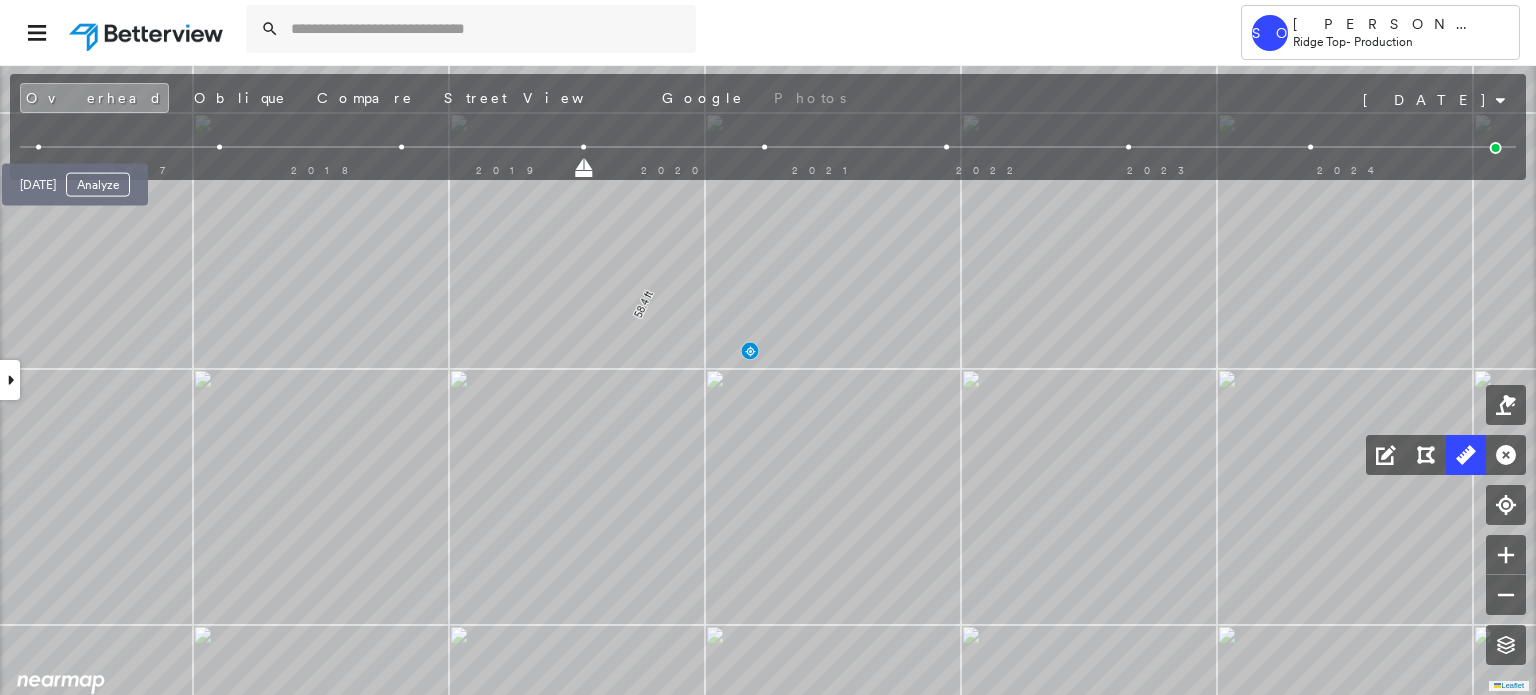 click on "[DATE] Analyze" at bounding box center (75, 179) 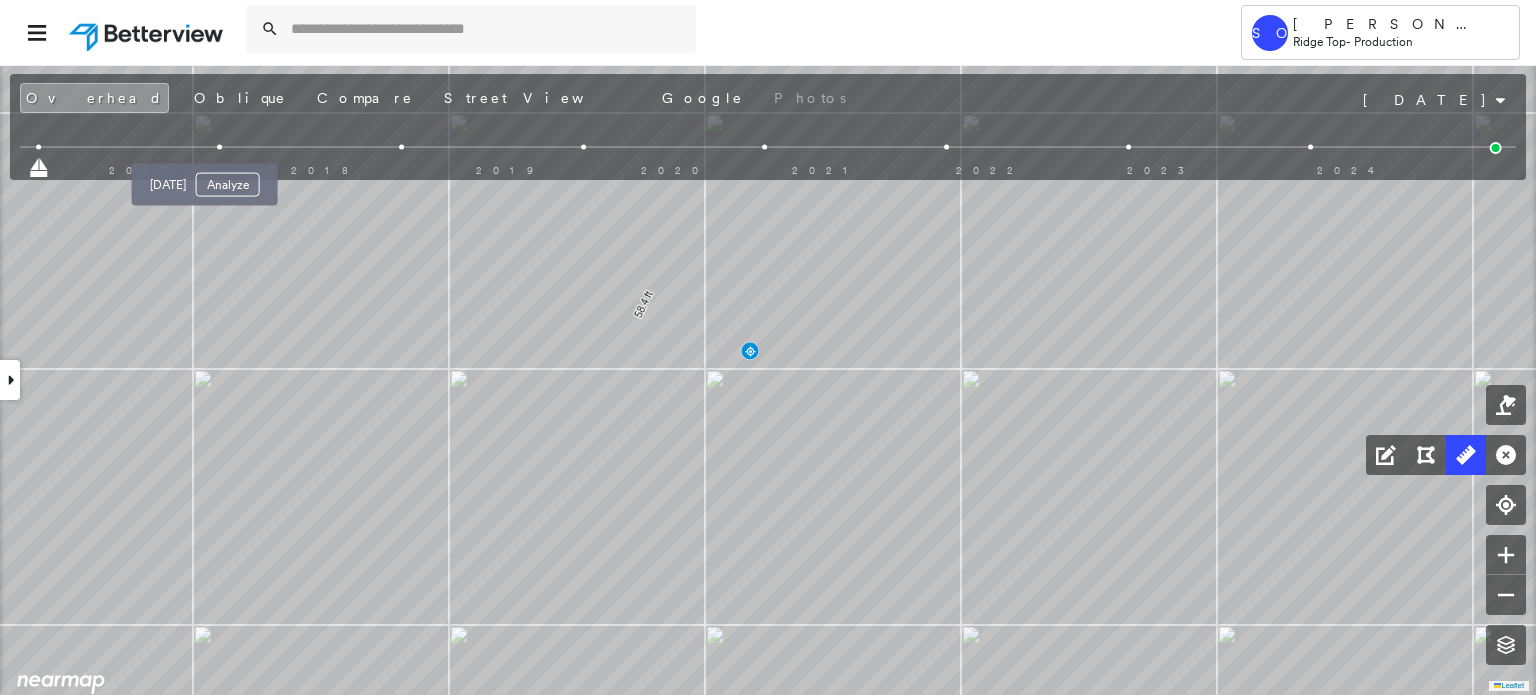 click at bounding box center [219, 147] 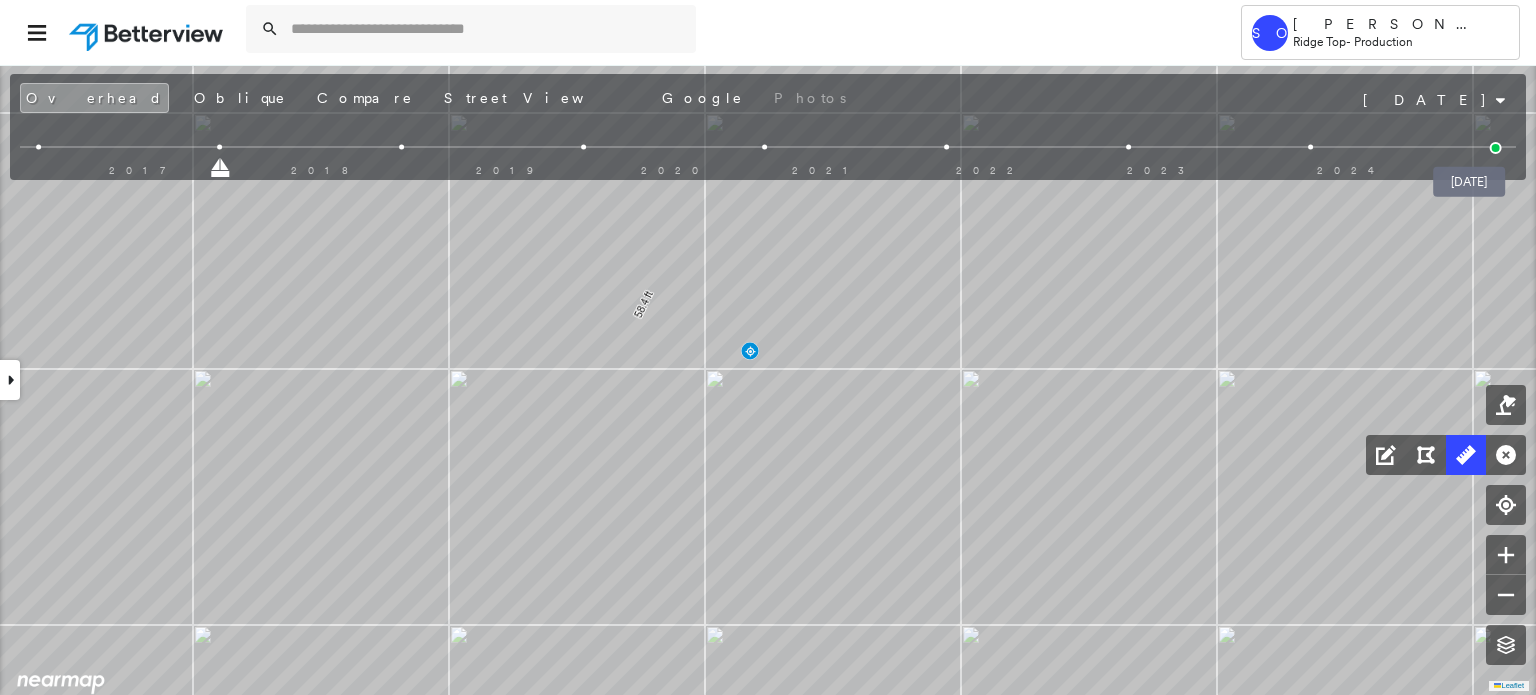 click at bounding box center (1496, 148) 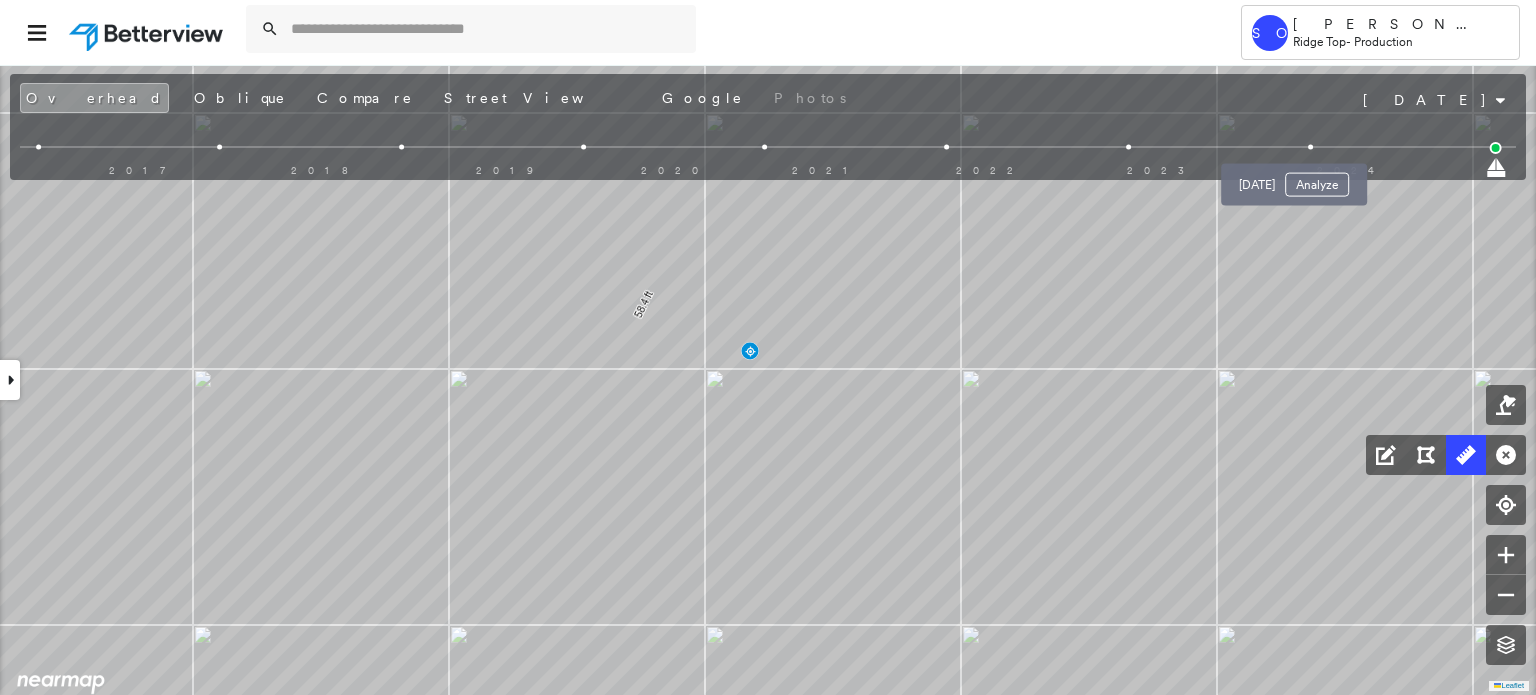 click at bounding box center (1310, 147) 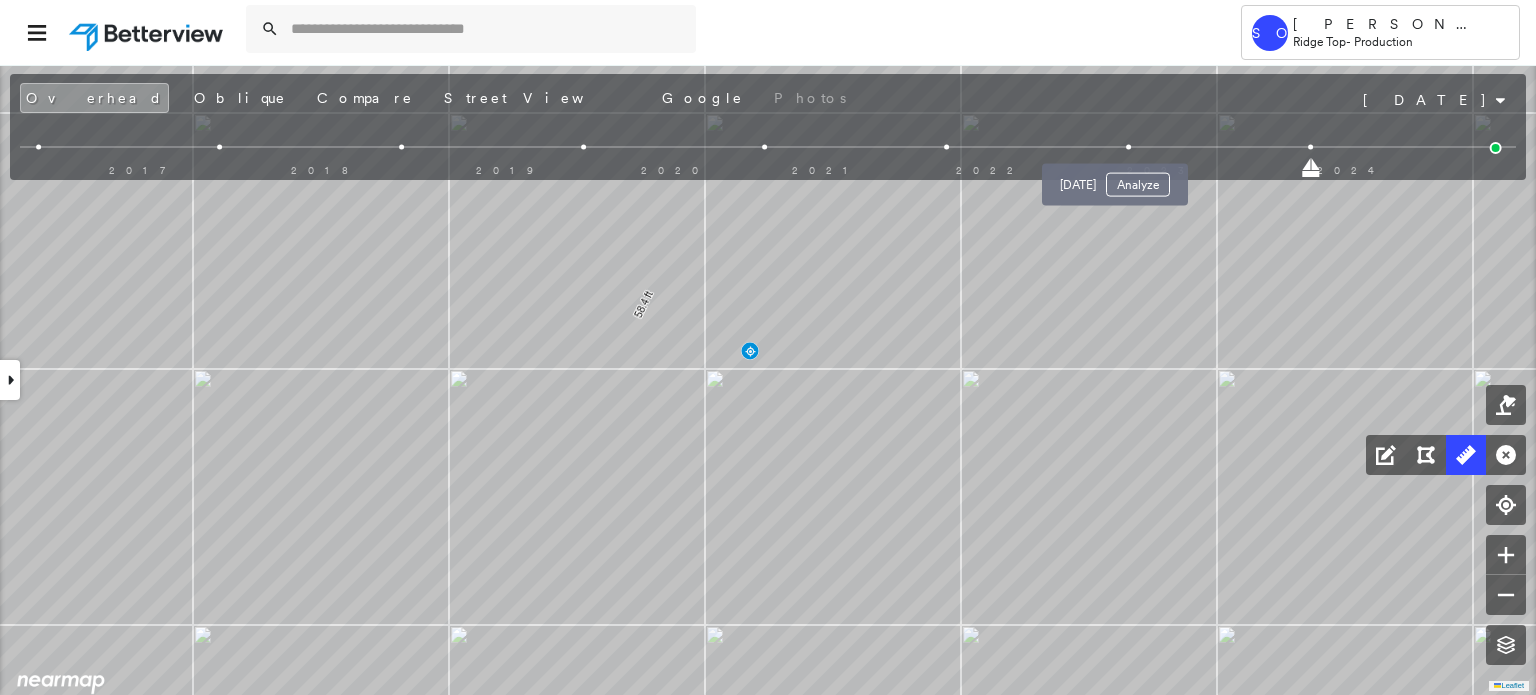 click at bounding box center (1128, 147) 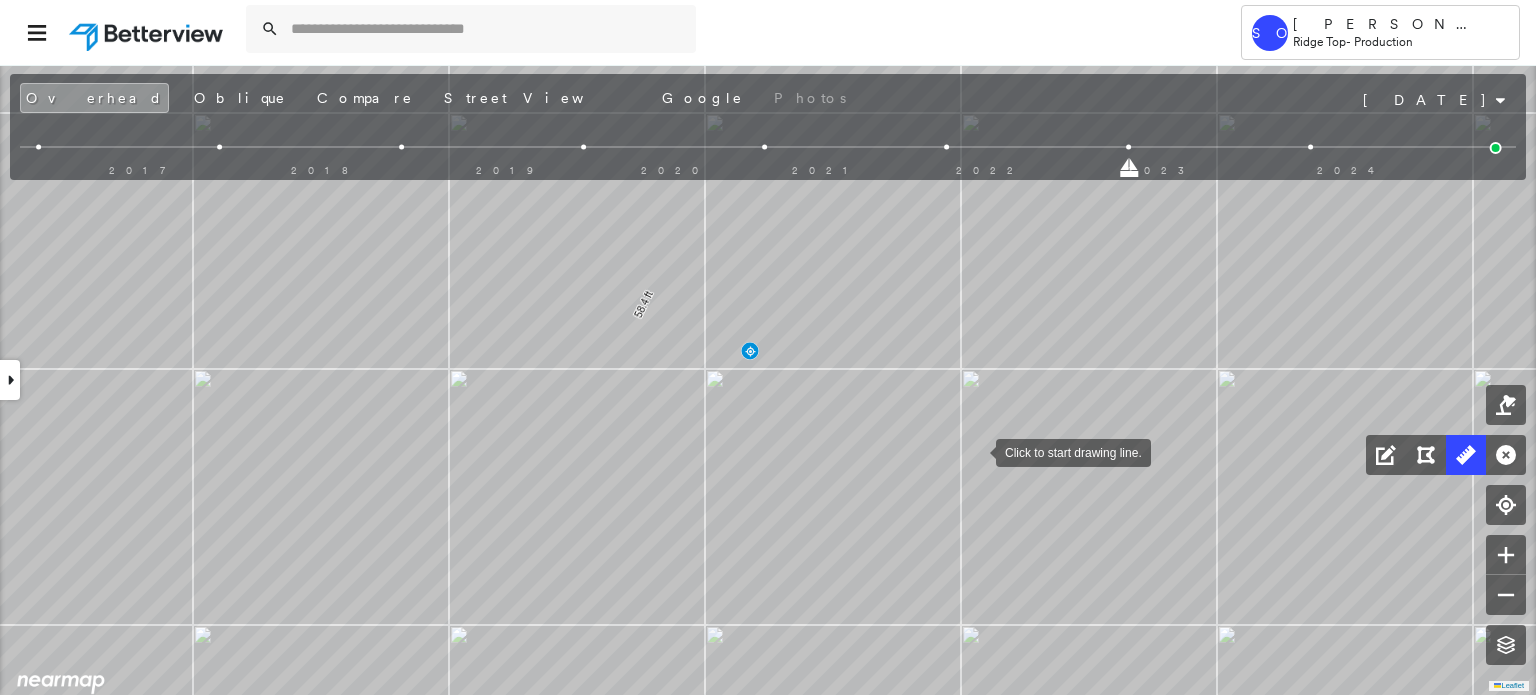 drag, startPoint x: 968, startPoint y: 405, endPoint x: 961, endPoint y: 384, distance: 22.135944 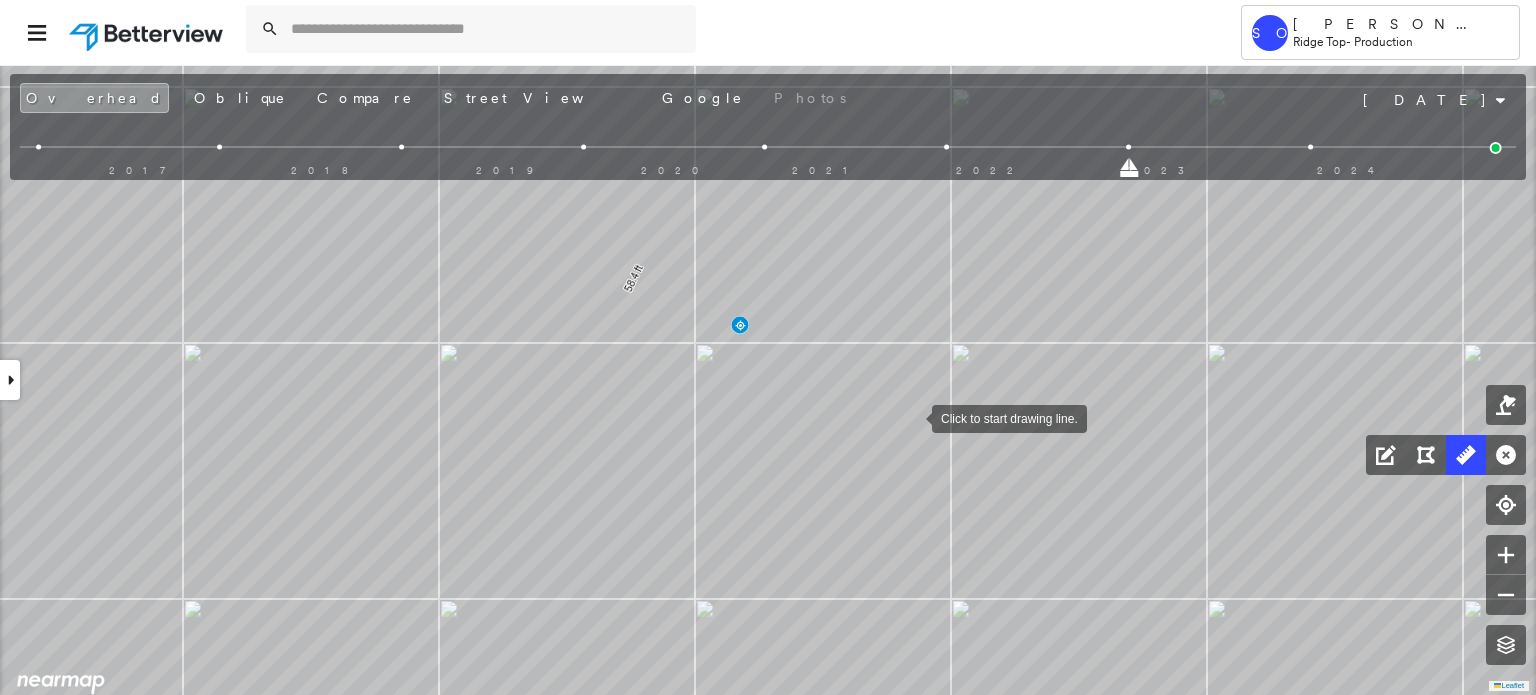 drag, startPoint x: 907, startPoint y: 379, endPoint x: 924, endPoint y: 472, distance: 94.54099 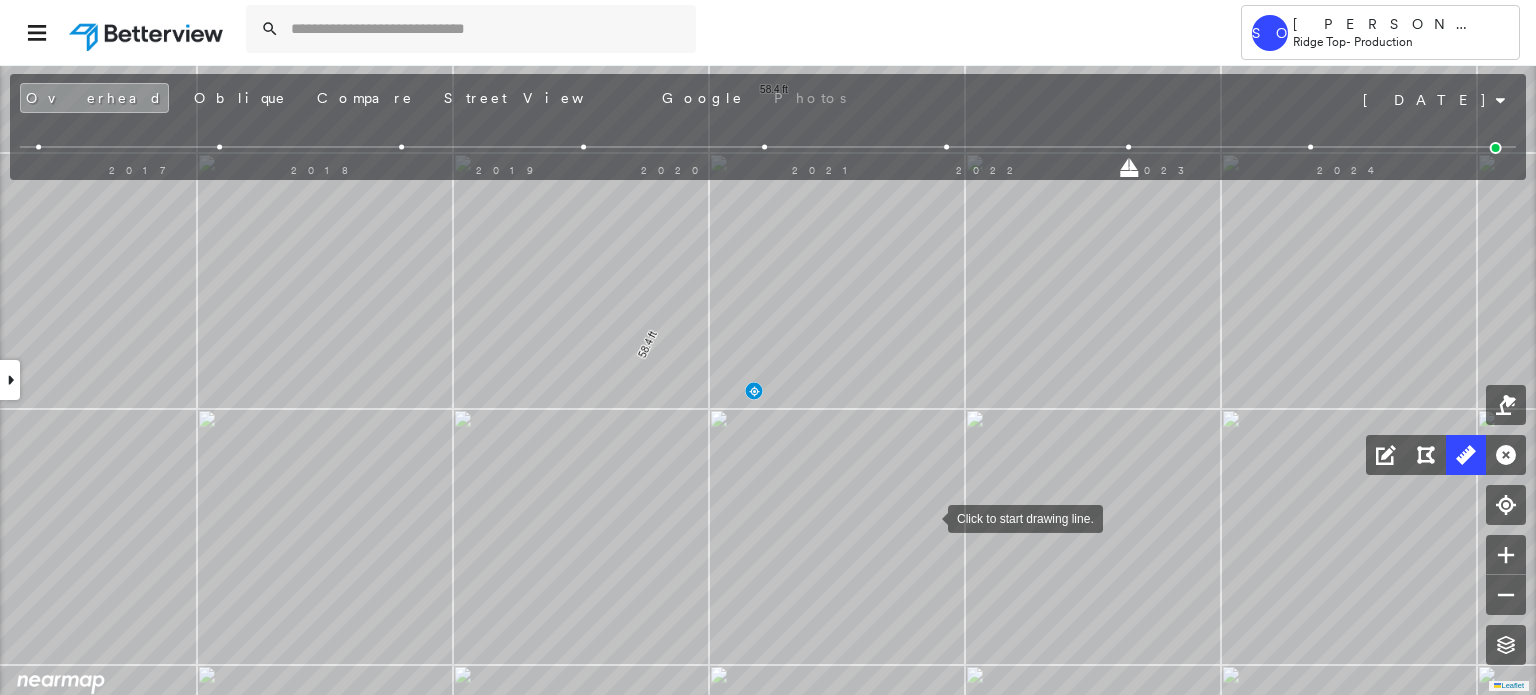 drag, startPoint x: 928, startPoint y: 517, endPoint x: 904, endPoint y: 416, distance: 103.81233 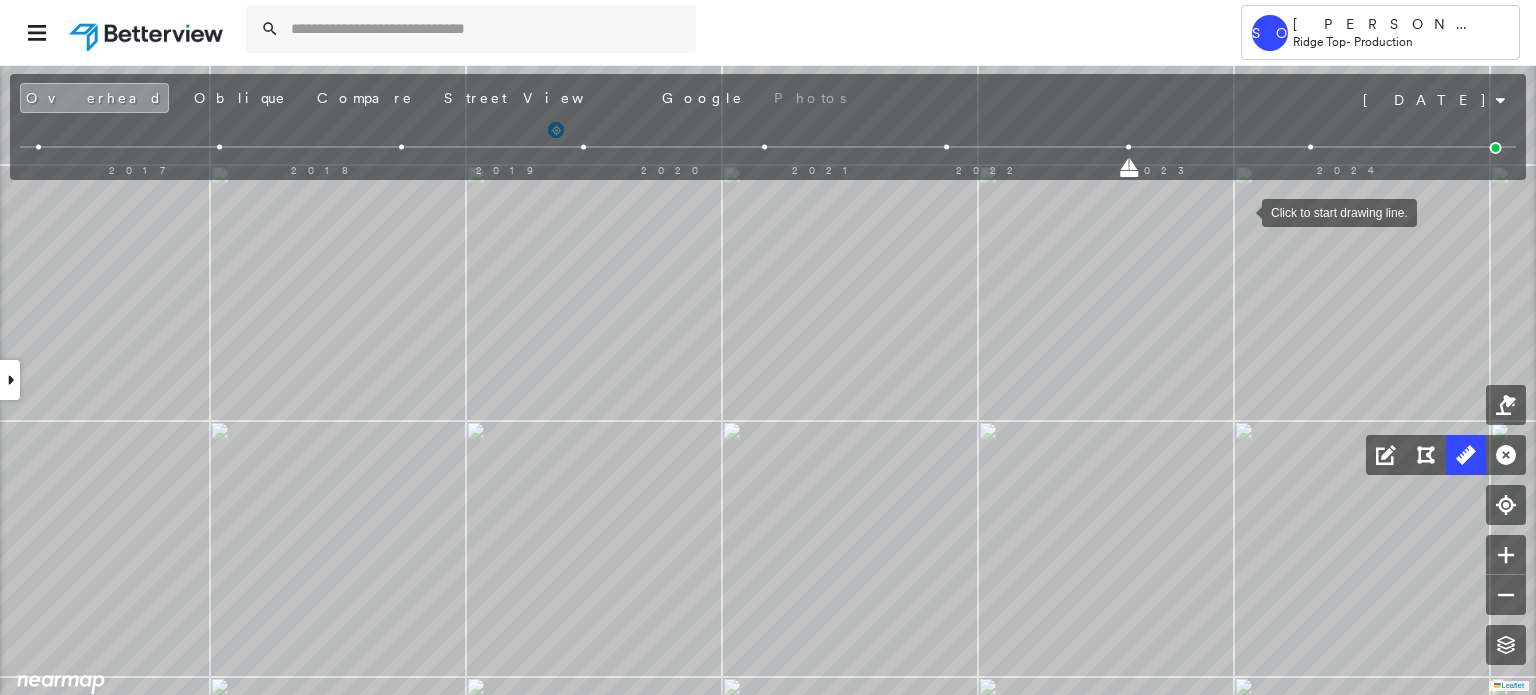 click at bounding box center [768, 147] 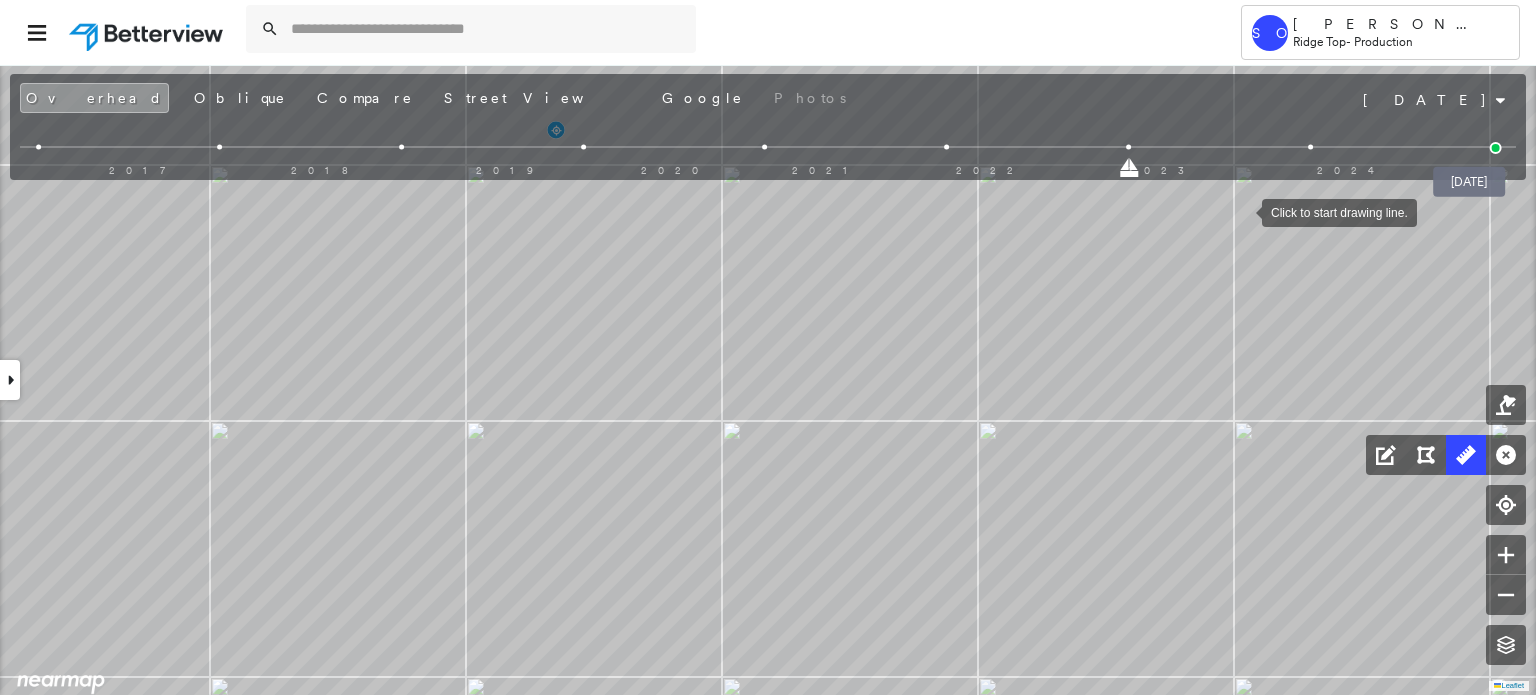 click at bounding box center [1496, 148] 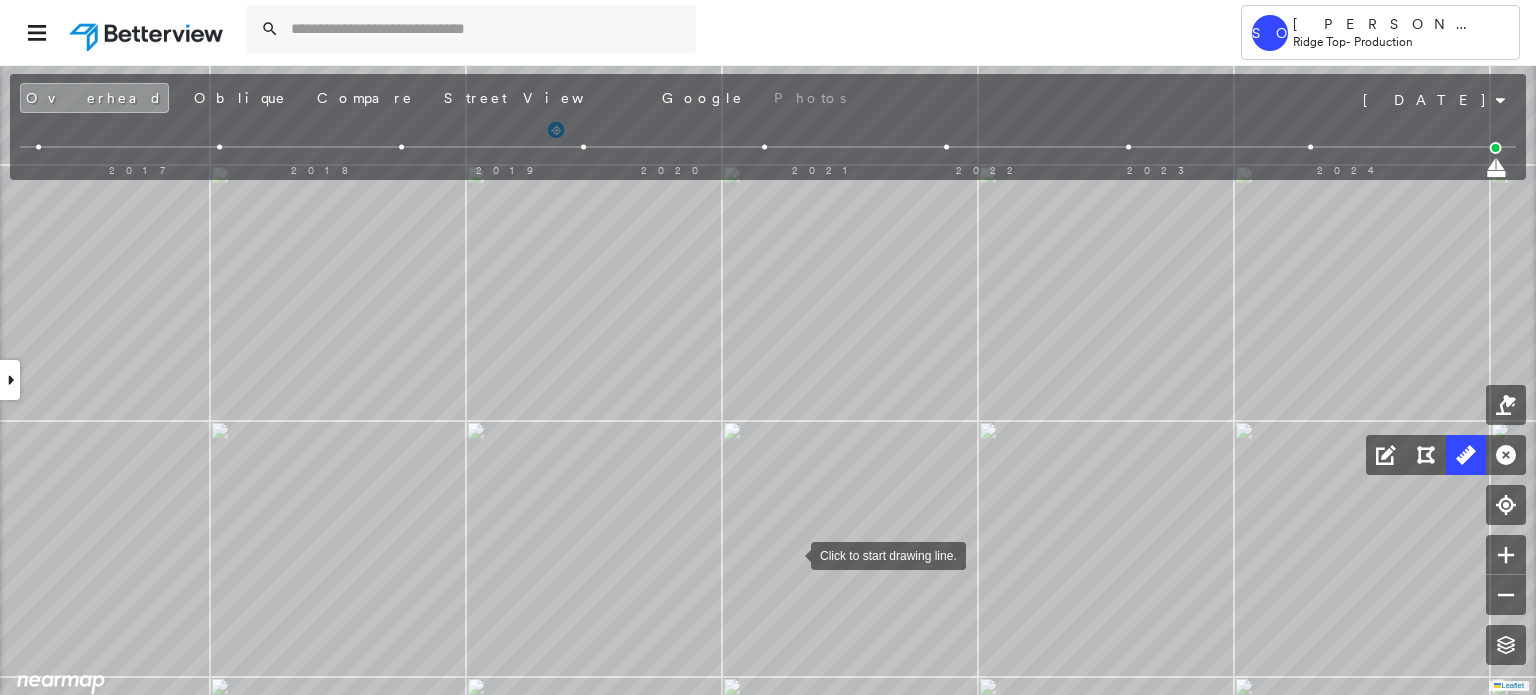 click at bounding box center [791, 554] 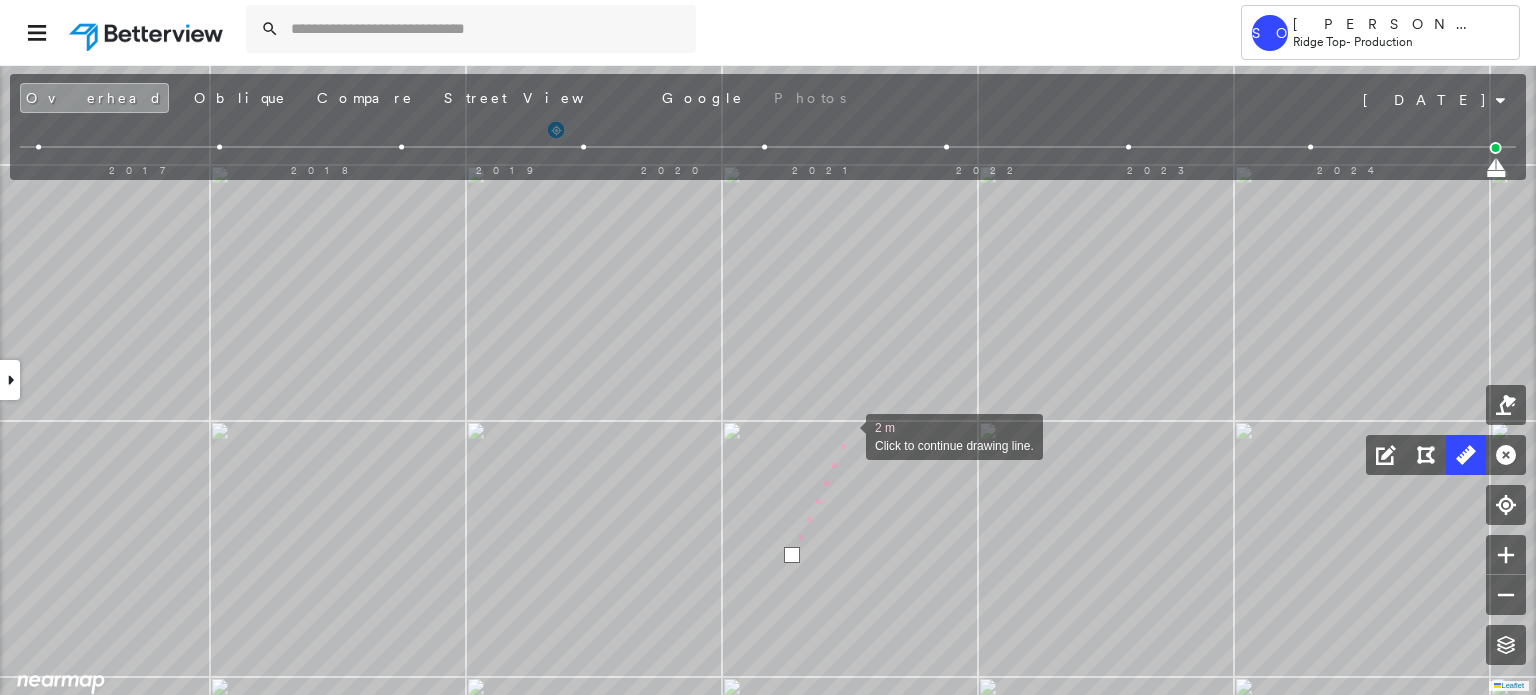 click at bounding box center (846, 435) 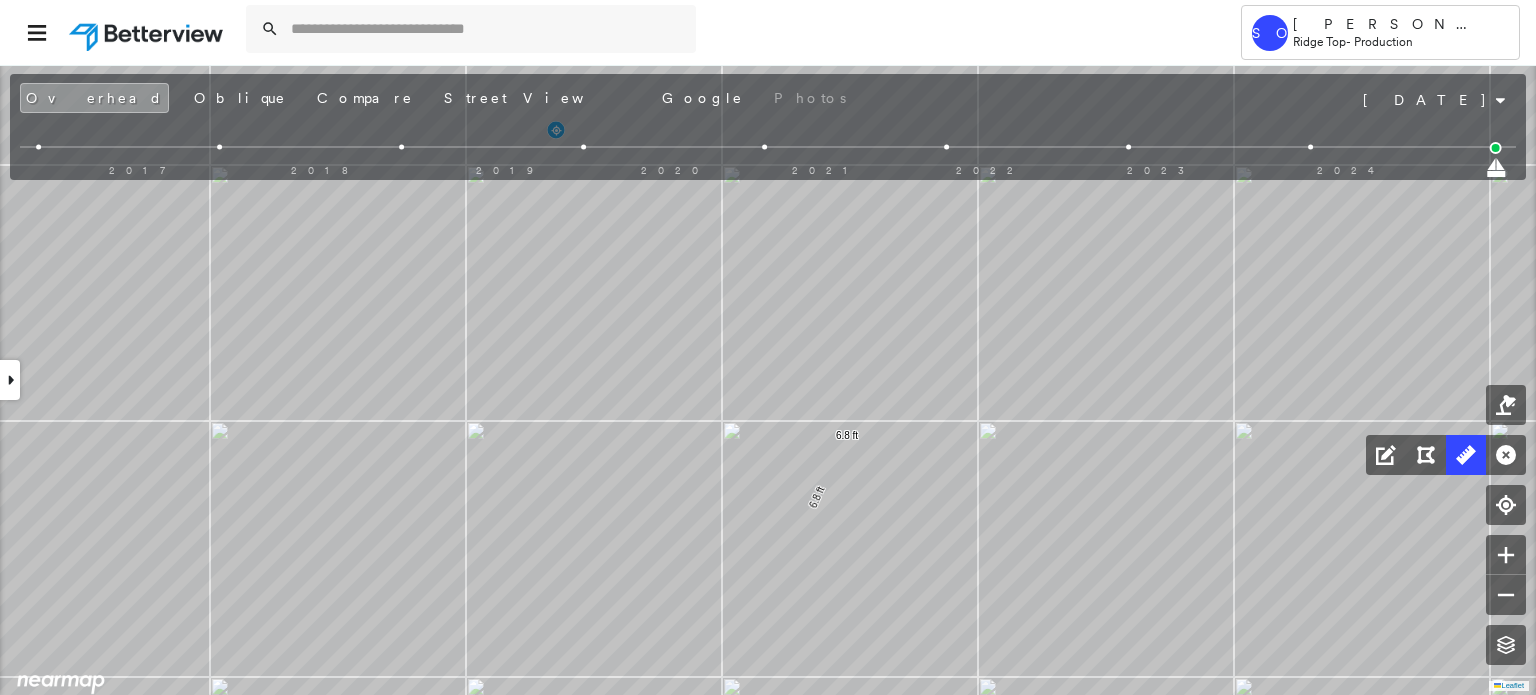 click 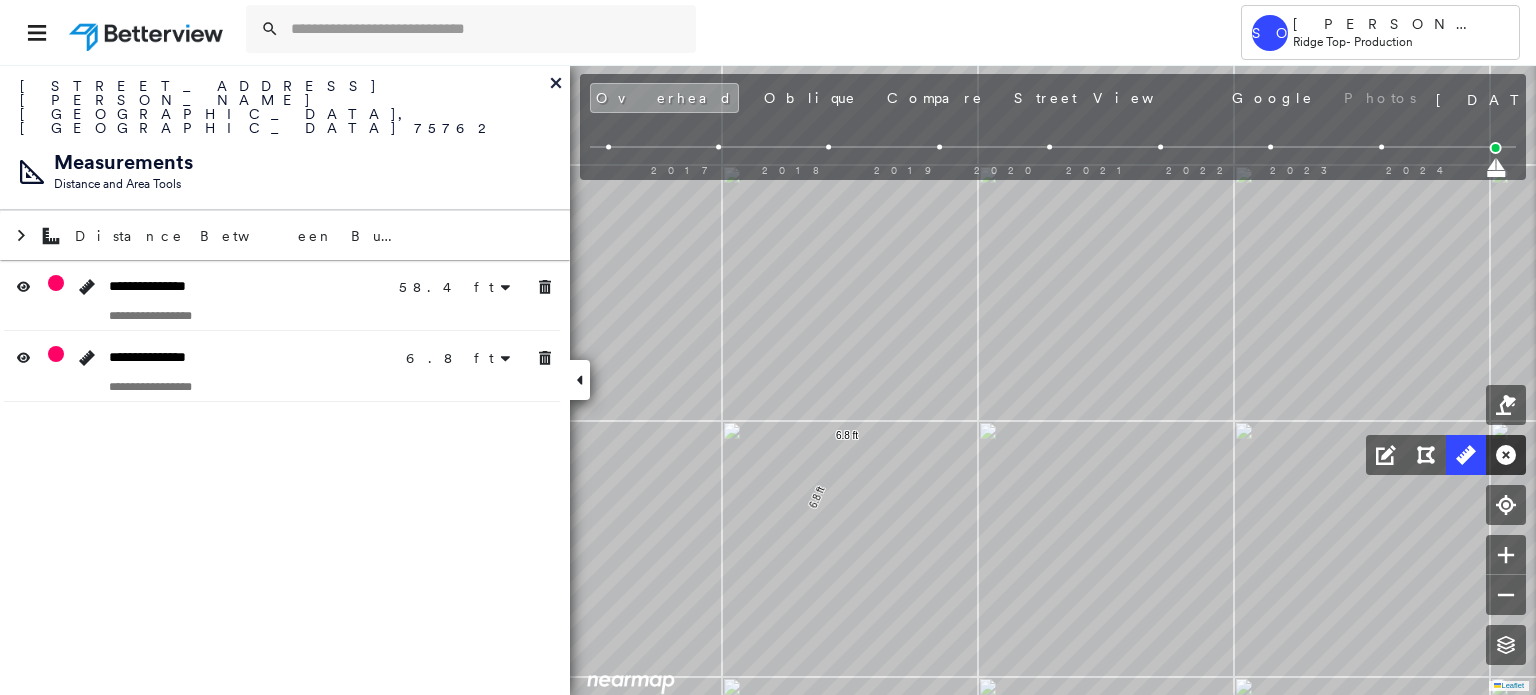 click at bounding box center [1506, 455] 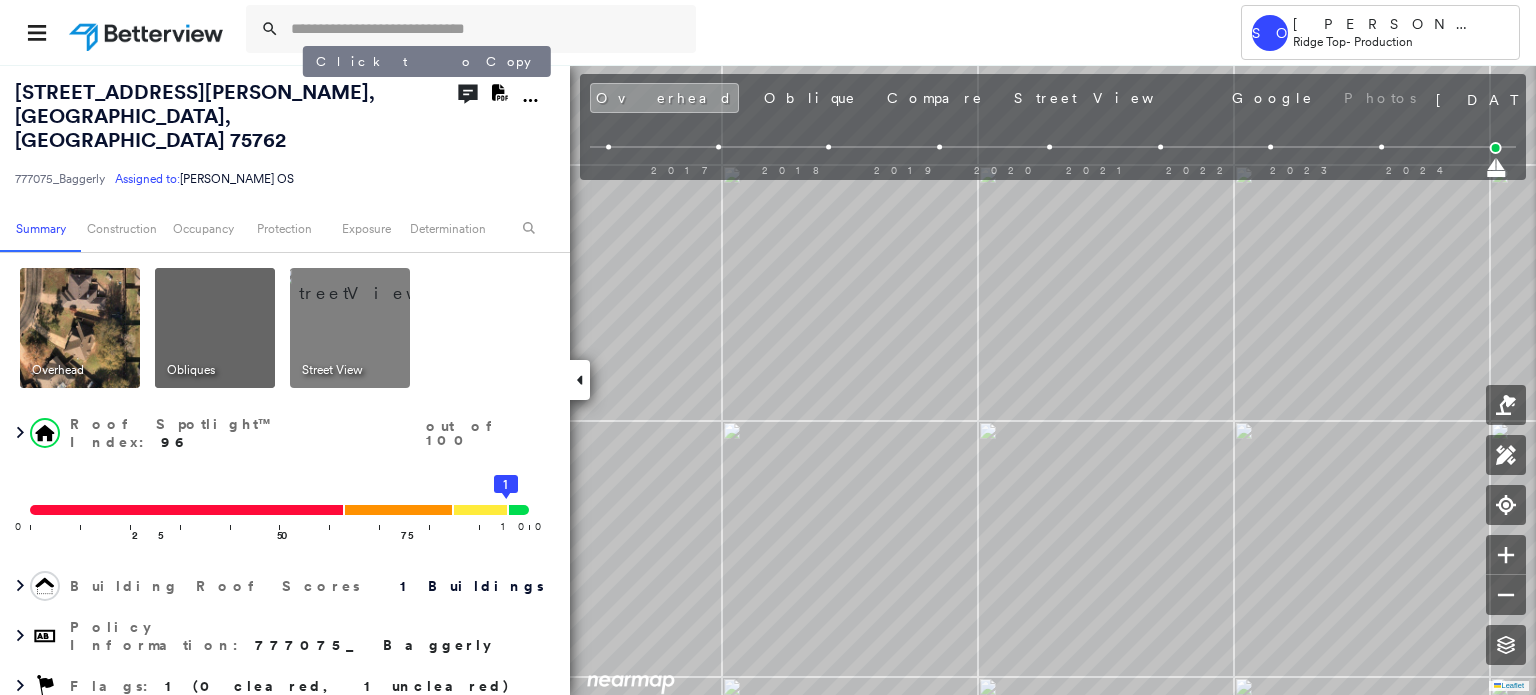 click on "[STREET_ADDRESS][PERSON_NAME][PERSON_NAME]" at bounding box center (195, 116) 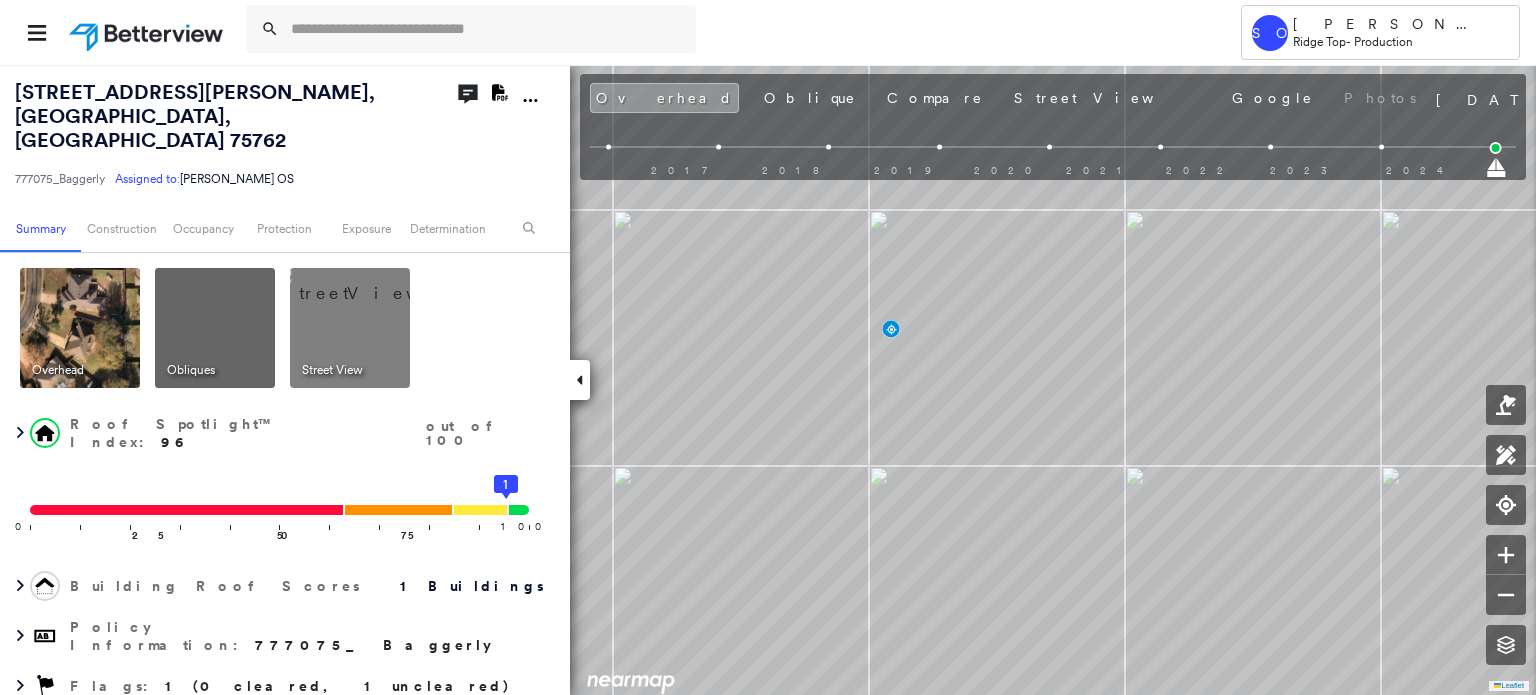 click at bounding box center (580, 380) 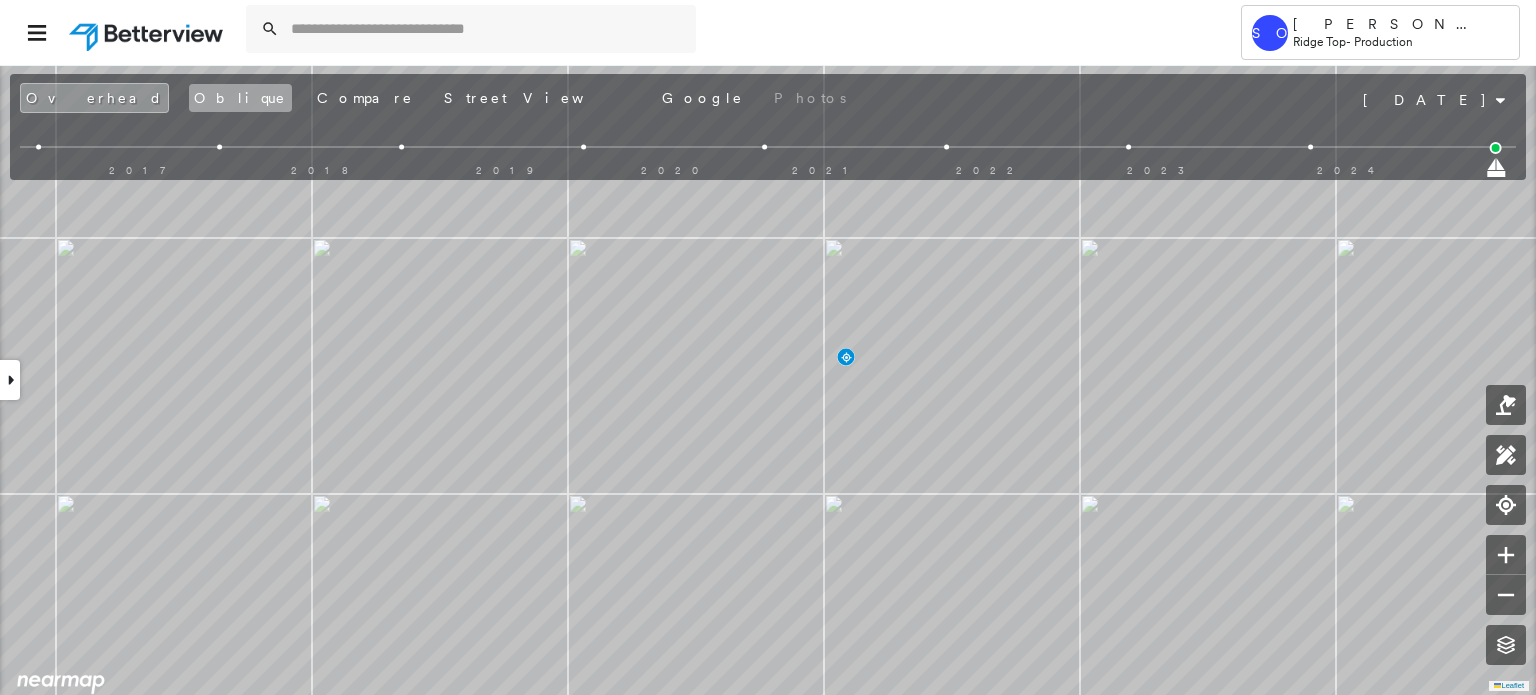 click on "Oblique" at bounding box center [240, 98] 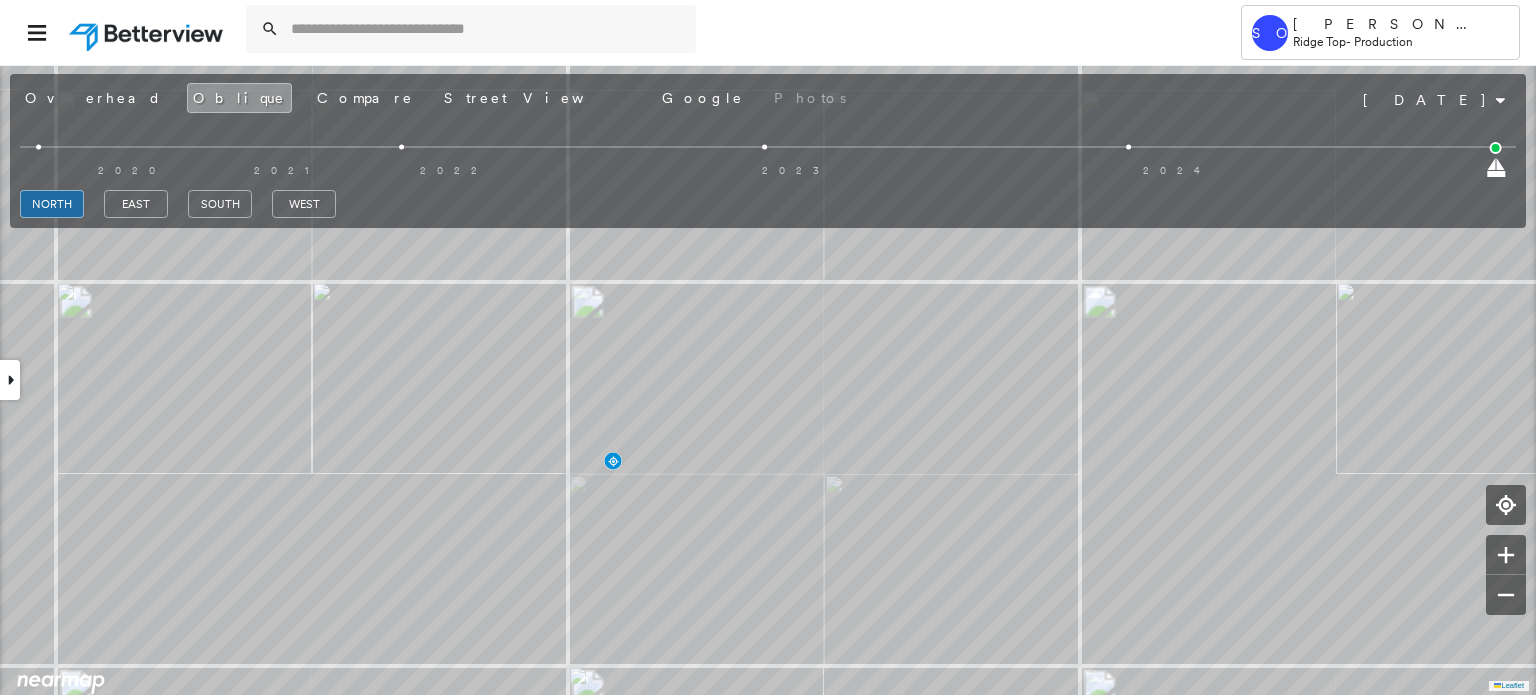 click on "east" at bounding box center [136, 204] 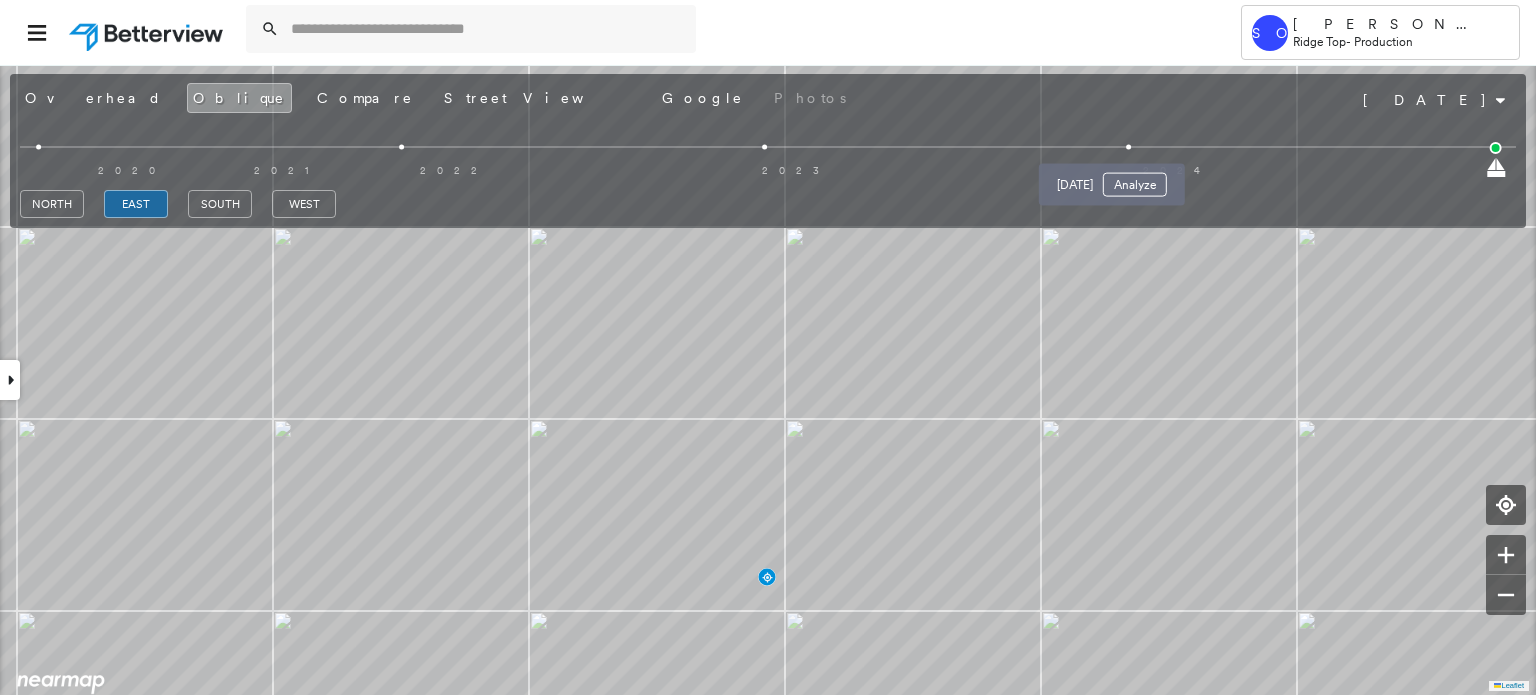 click at bounding box center (1128, 147) 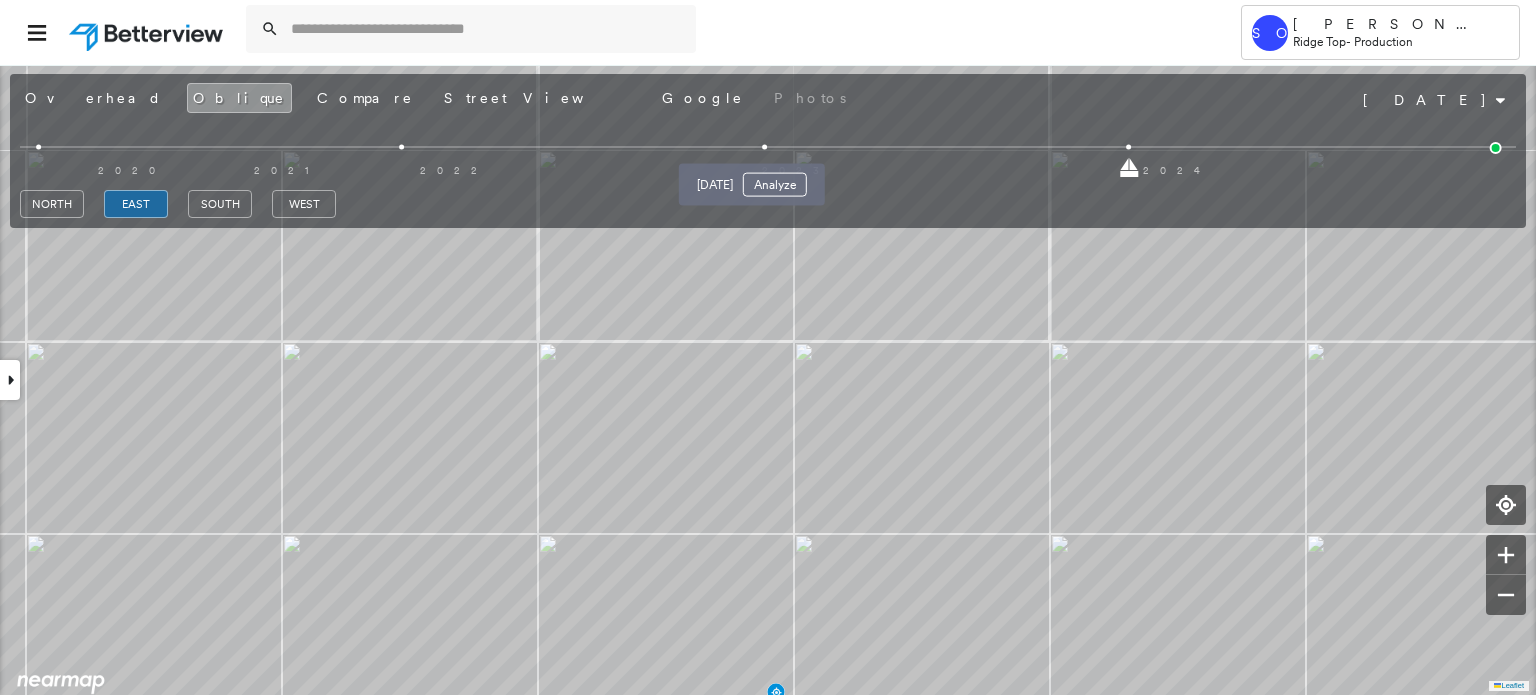 click at bounding box center (765, 147) 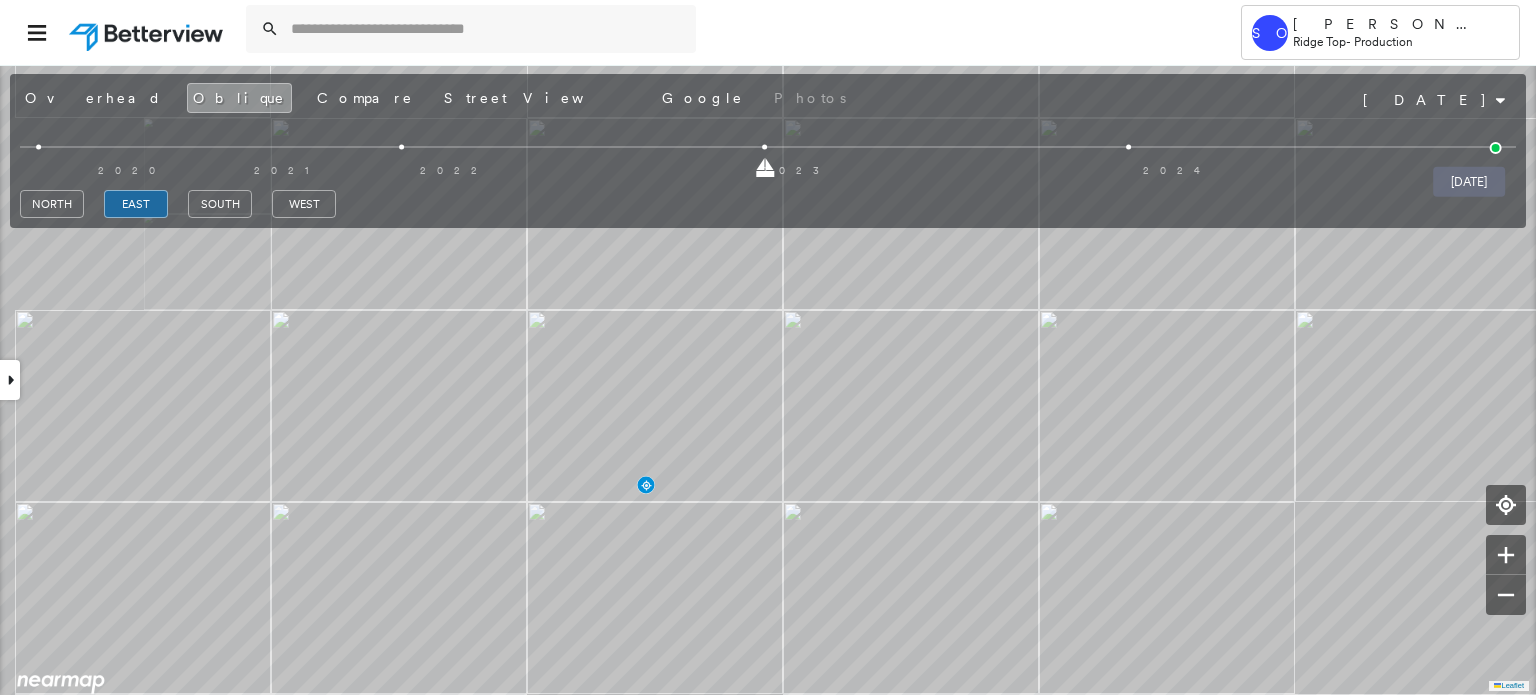 click at bounding box center [1496, 148] 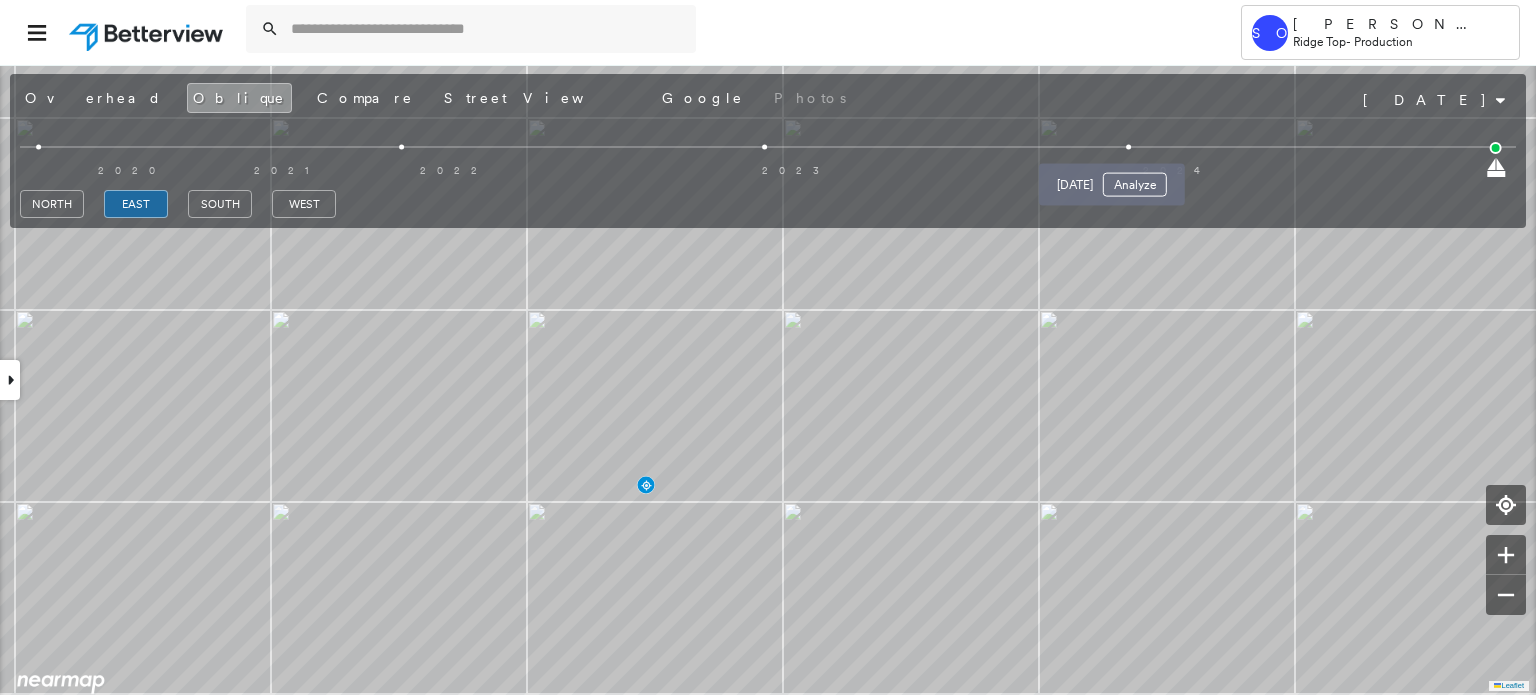 click at bounding box center [1128, 147] 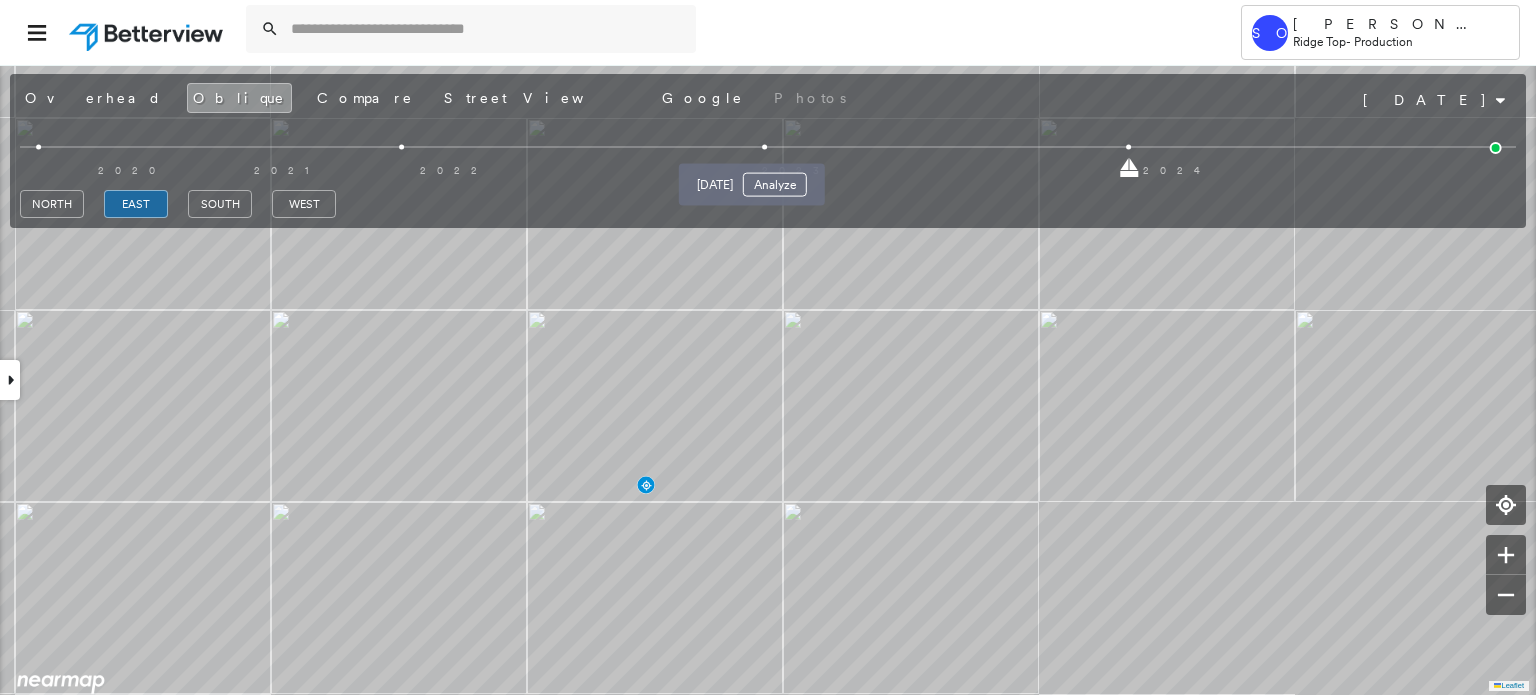 click at bounding box center [765, 147] 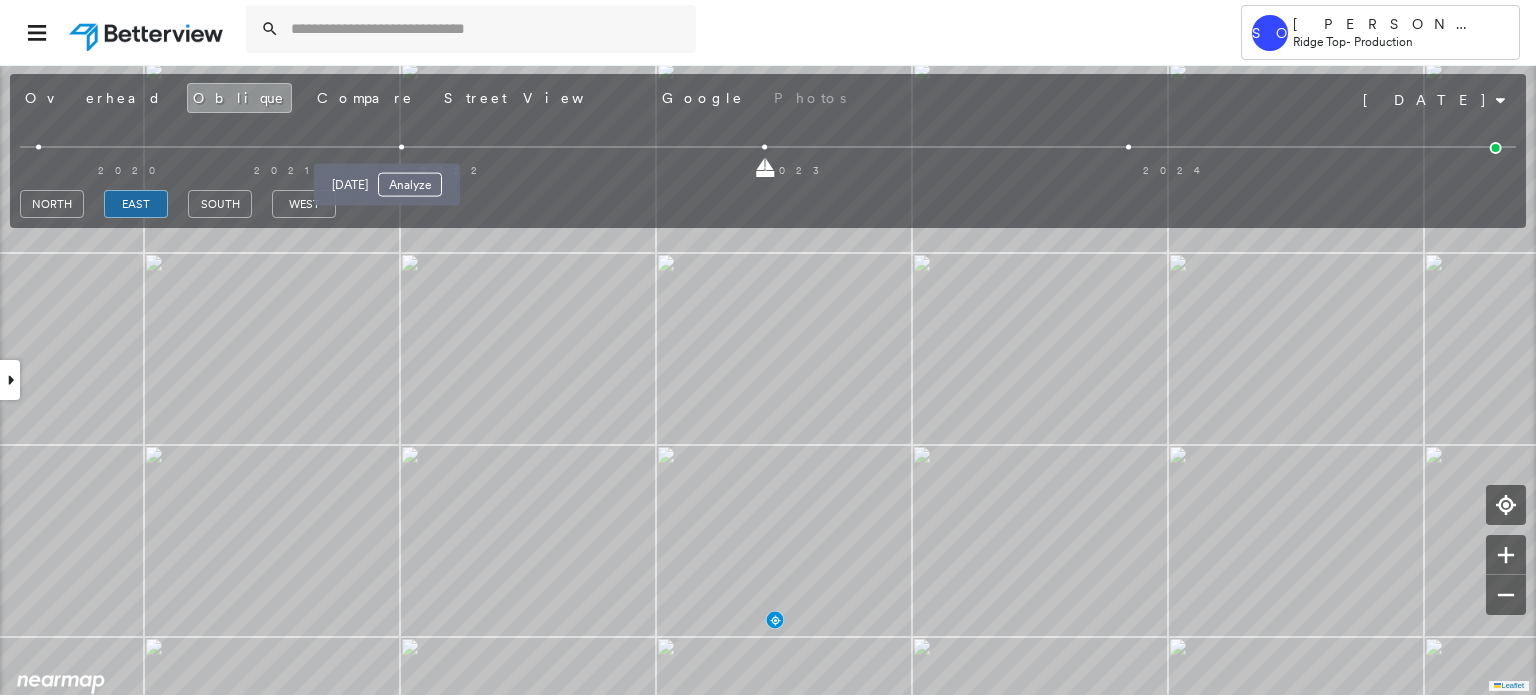 click at bounding box center [401, 147] 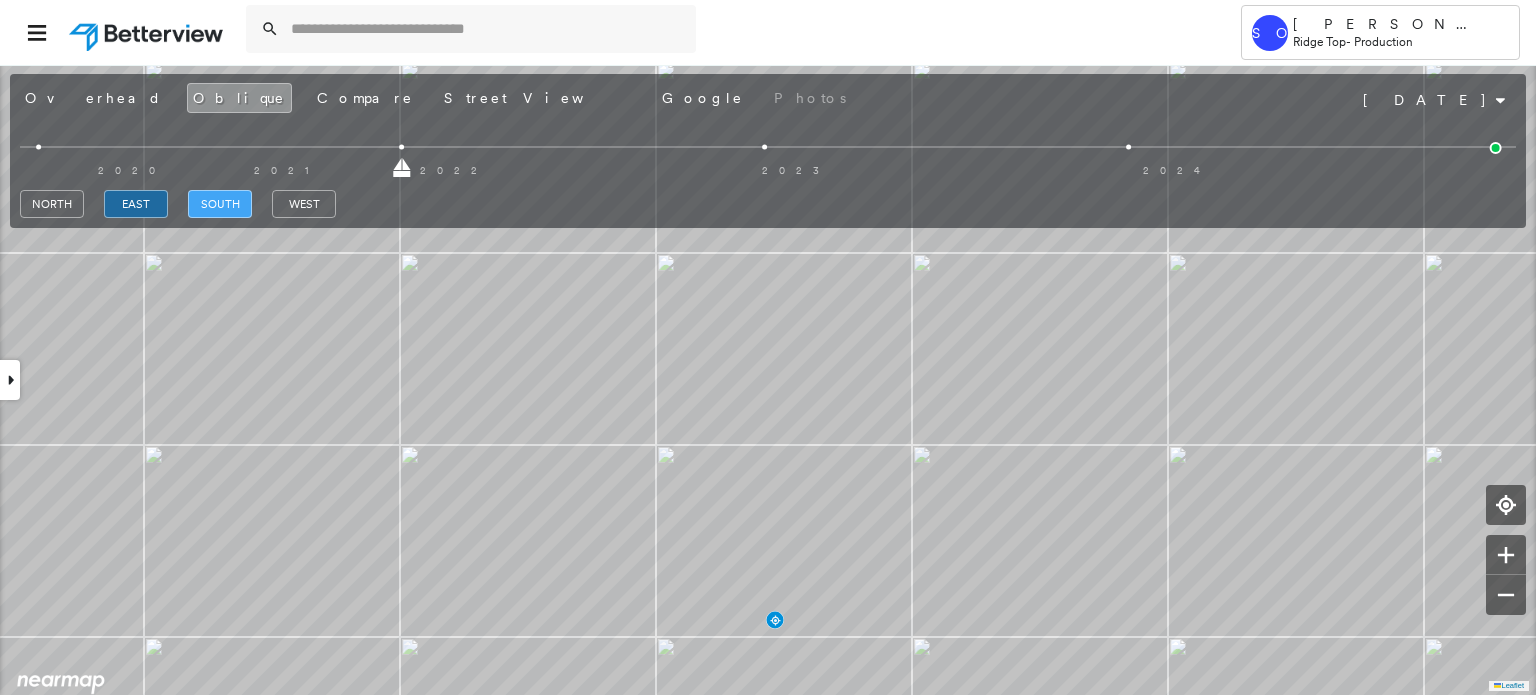 click on "south" at bounding box center [220, 204] 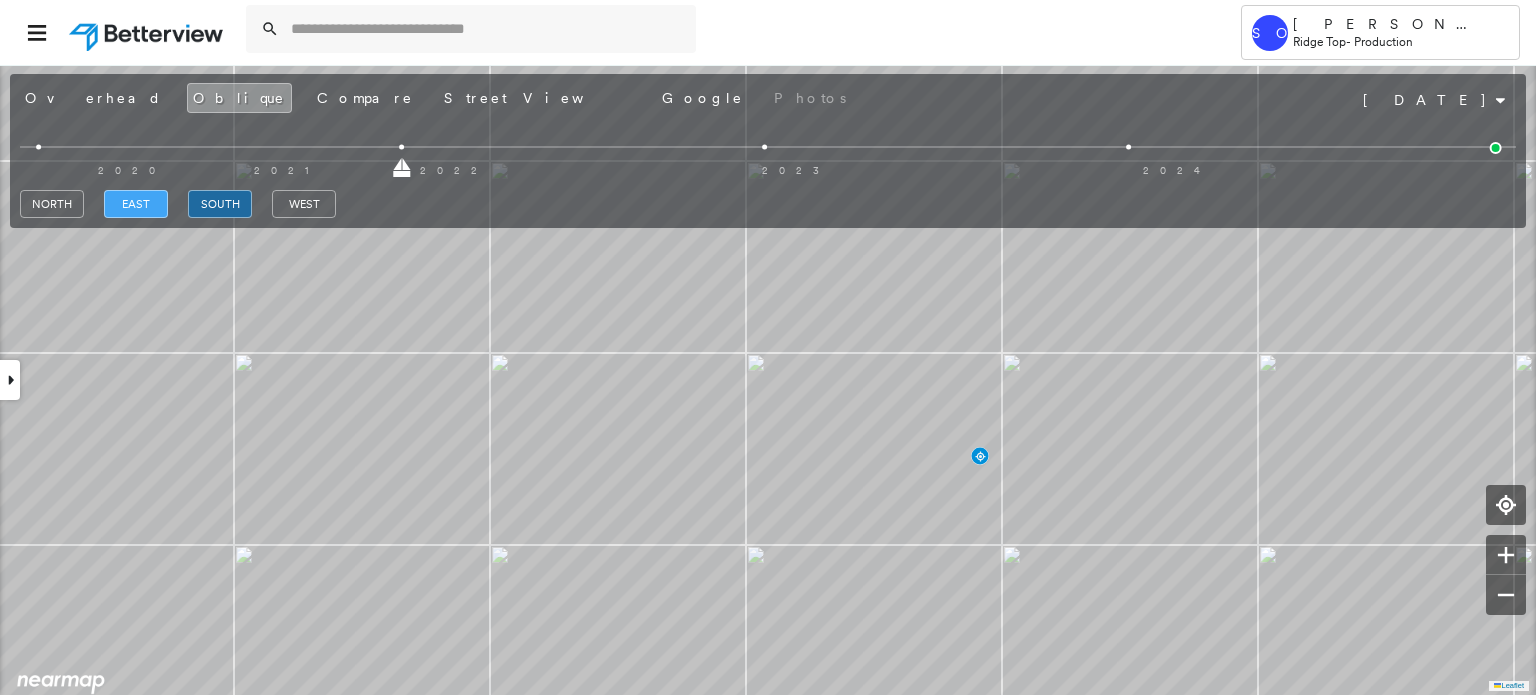 click on "east" at bounding box center (136, 204) 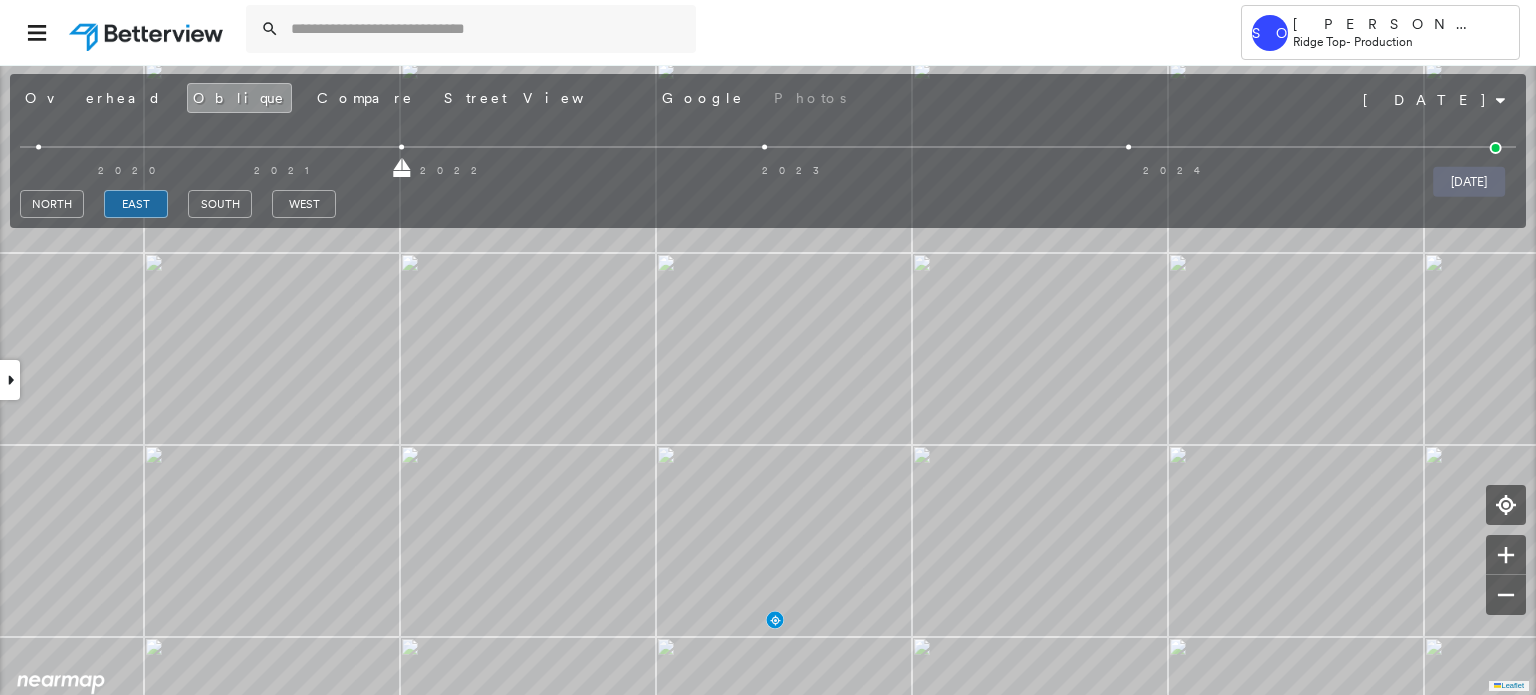 click at bounding box center (1496, 148) 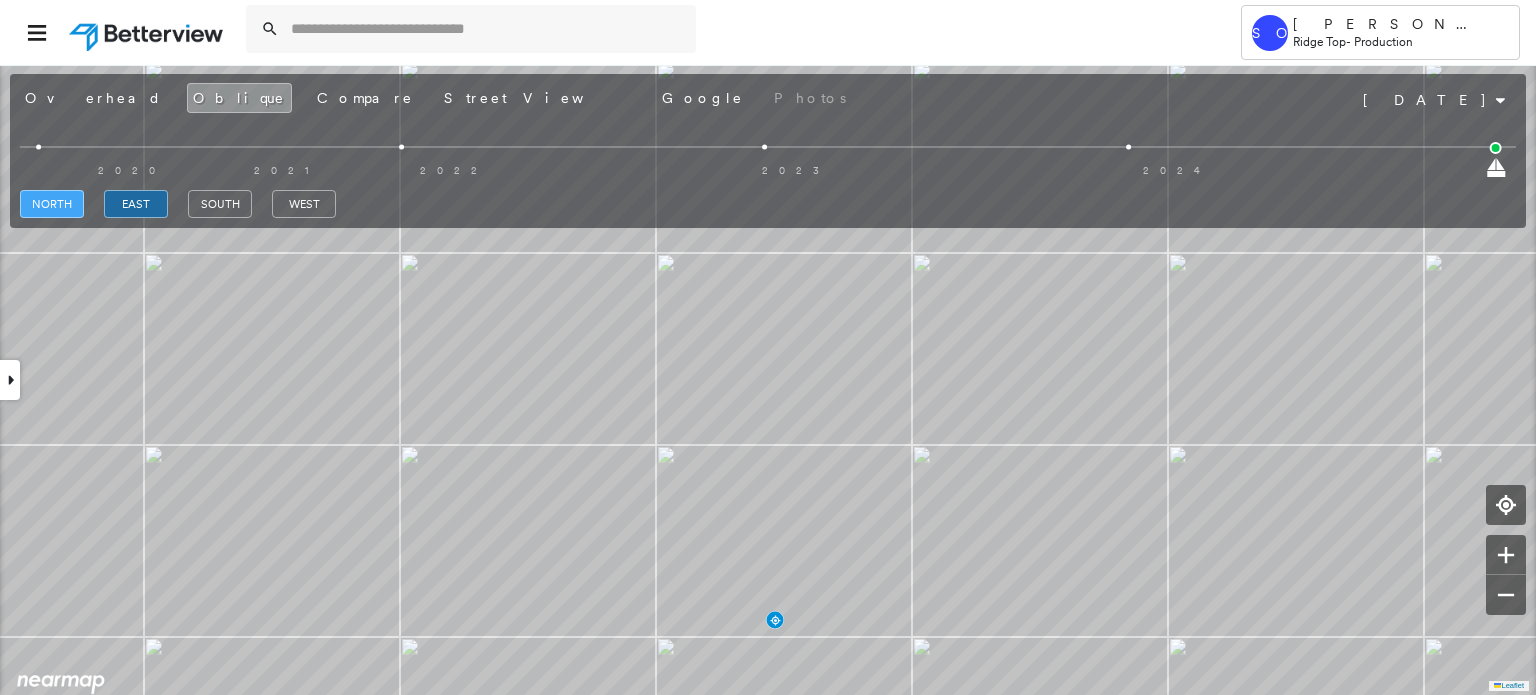 click on "north" at bounding box center [52, 204] 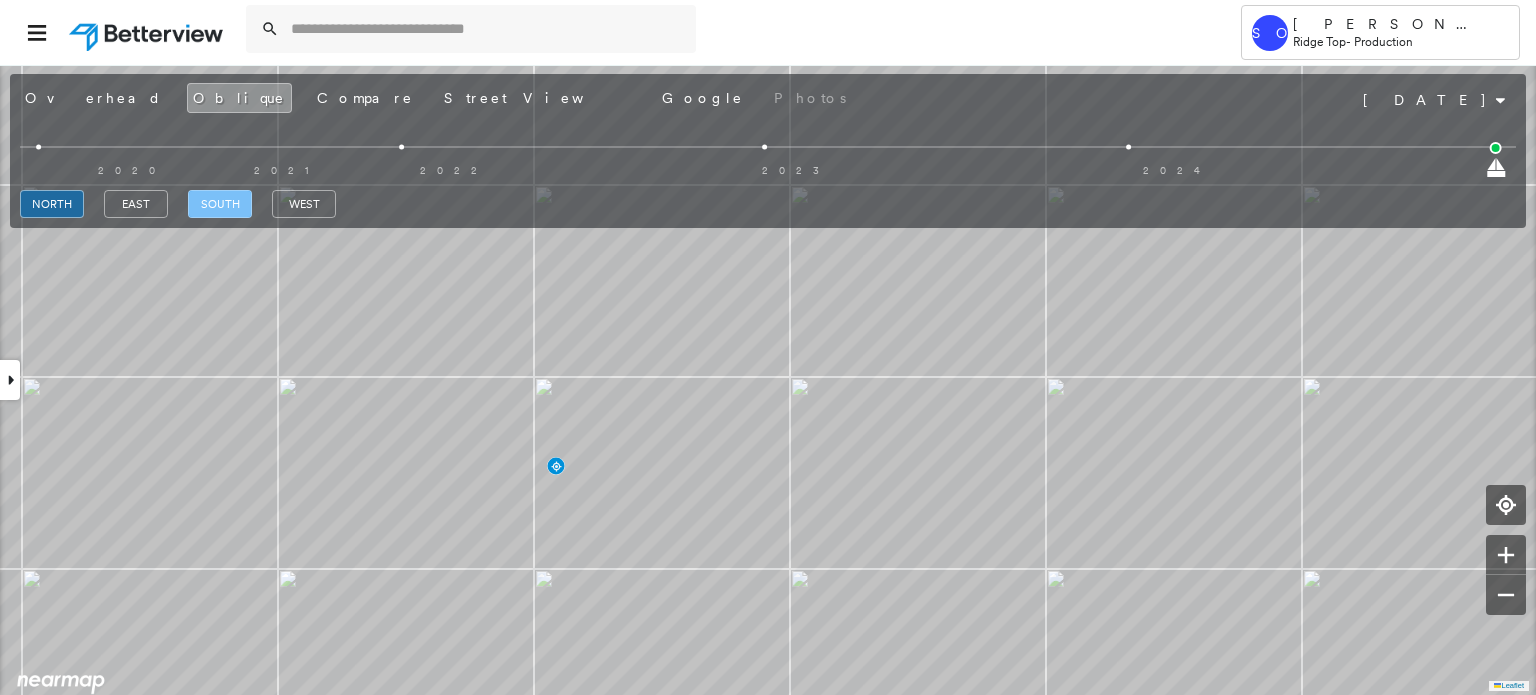 click on "south" at bounding box center [220, 204] 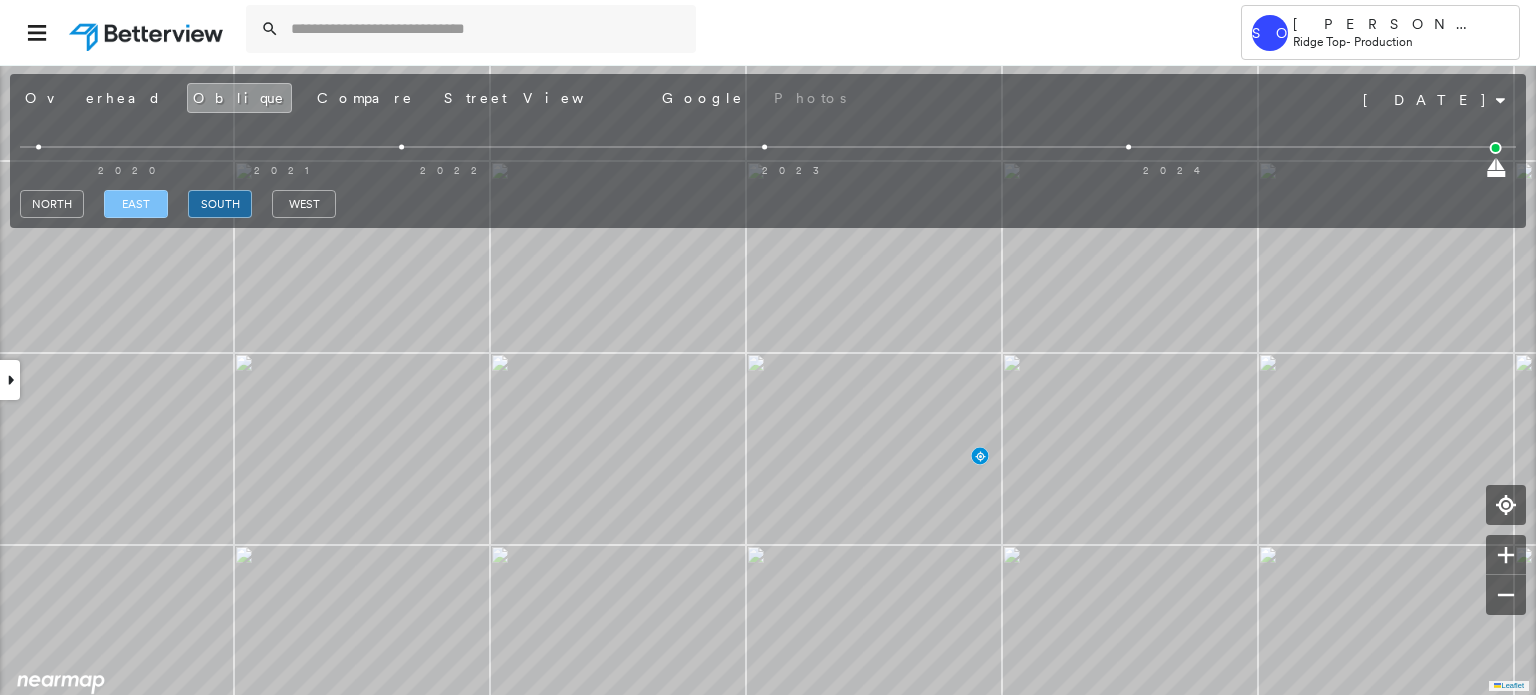 click on "east" at bounding box center [136, 204] 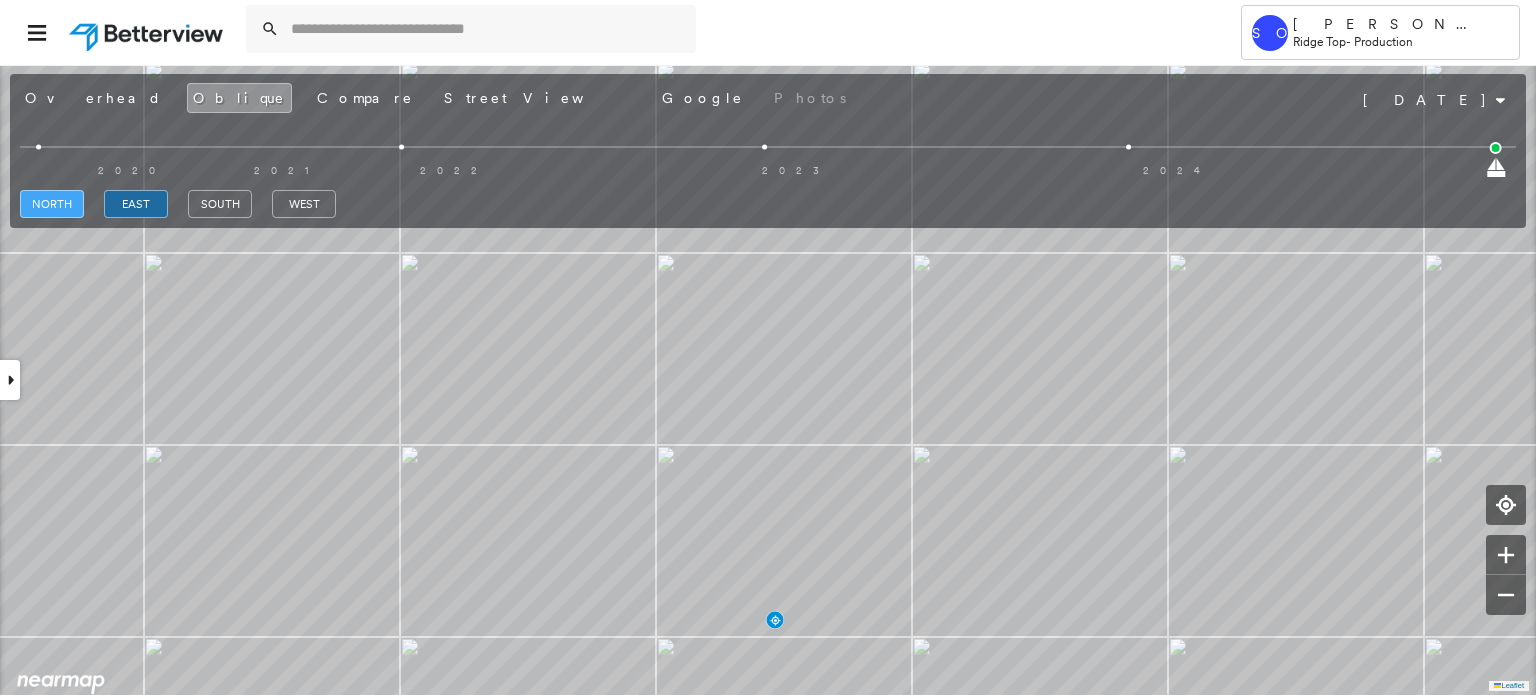 click on "north" at bounding box center [52, 204] 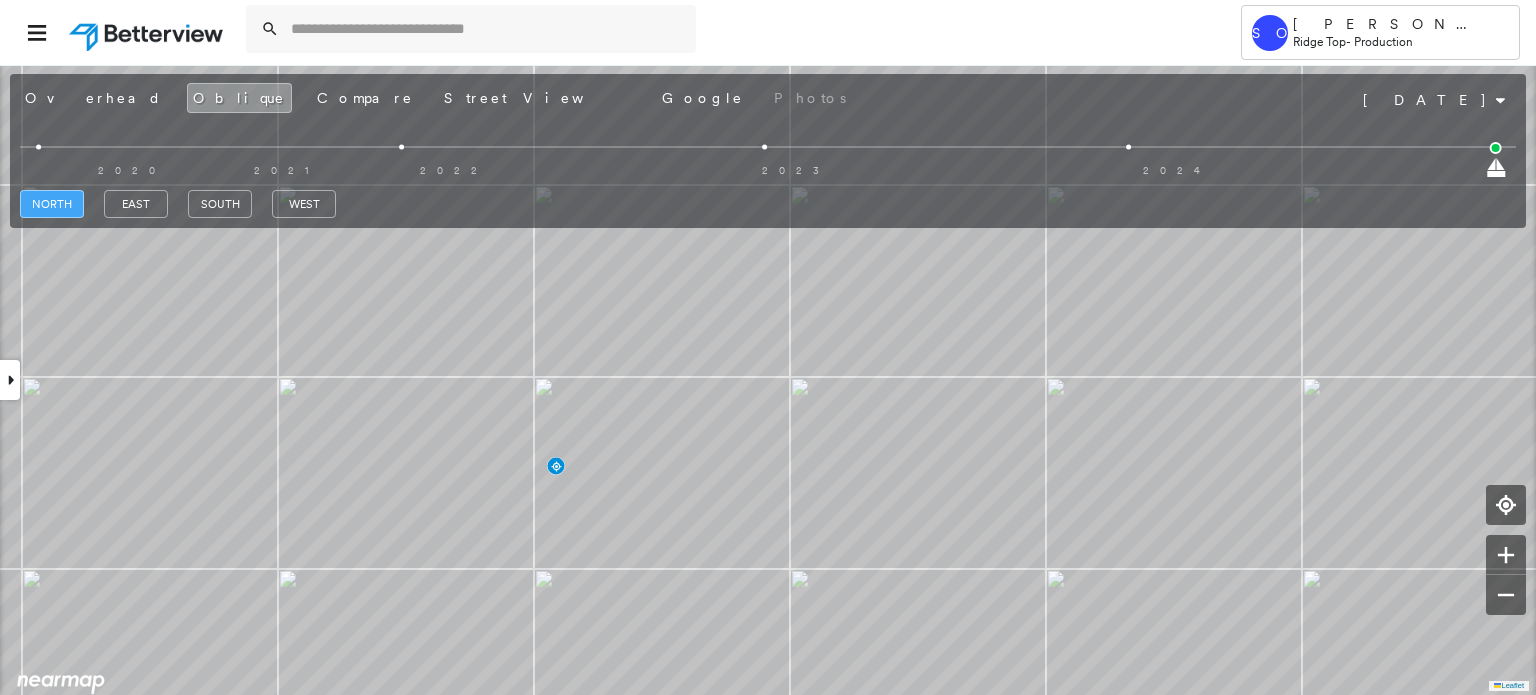 click on "north" at bounding box center [52, 204] 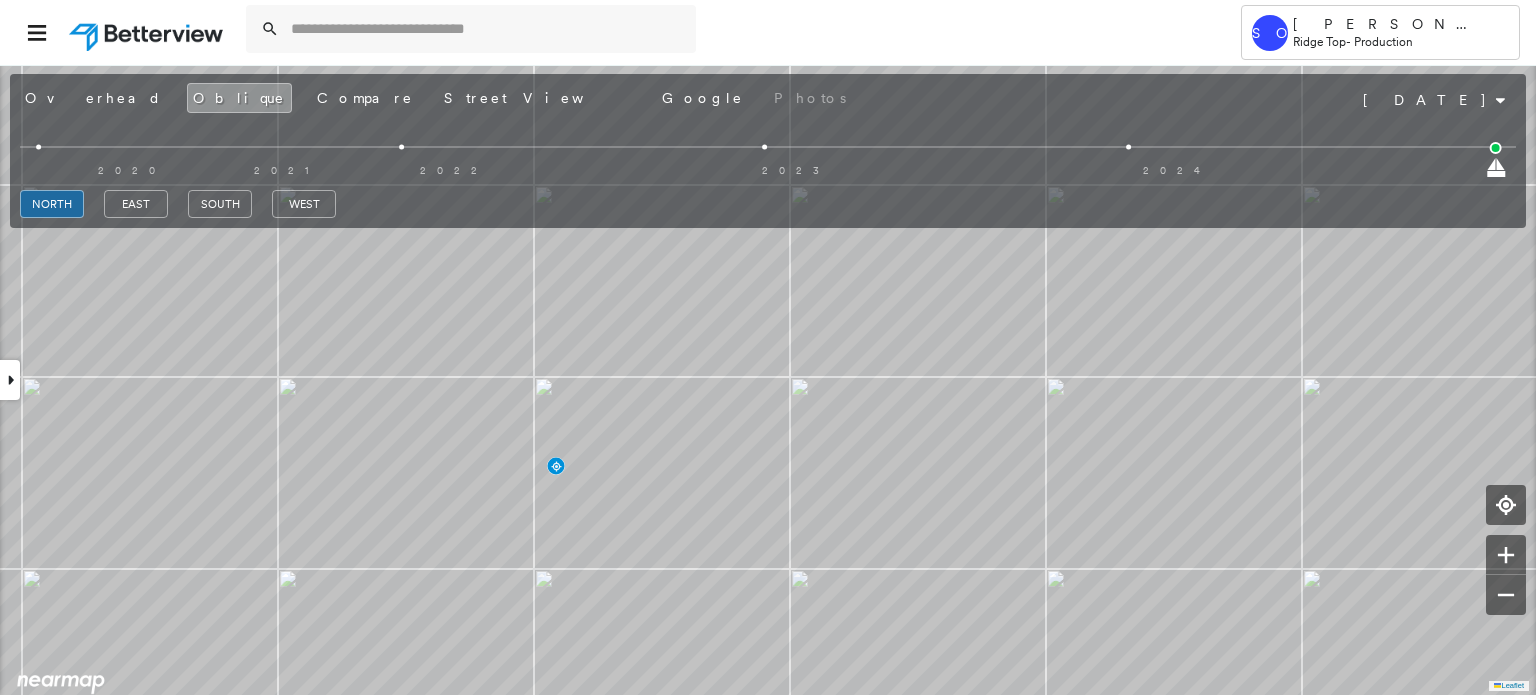 click on "[GEOGRAPHIC_DATA]" at bounding box center (768, 204) 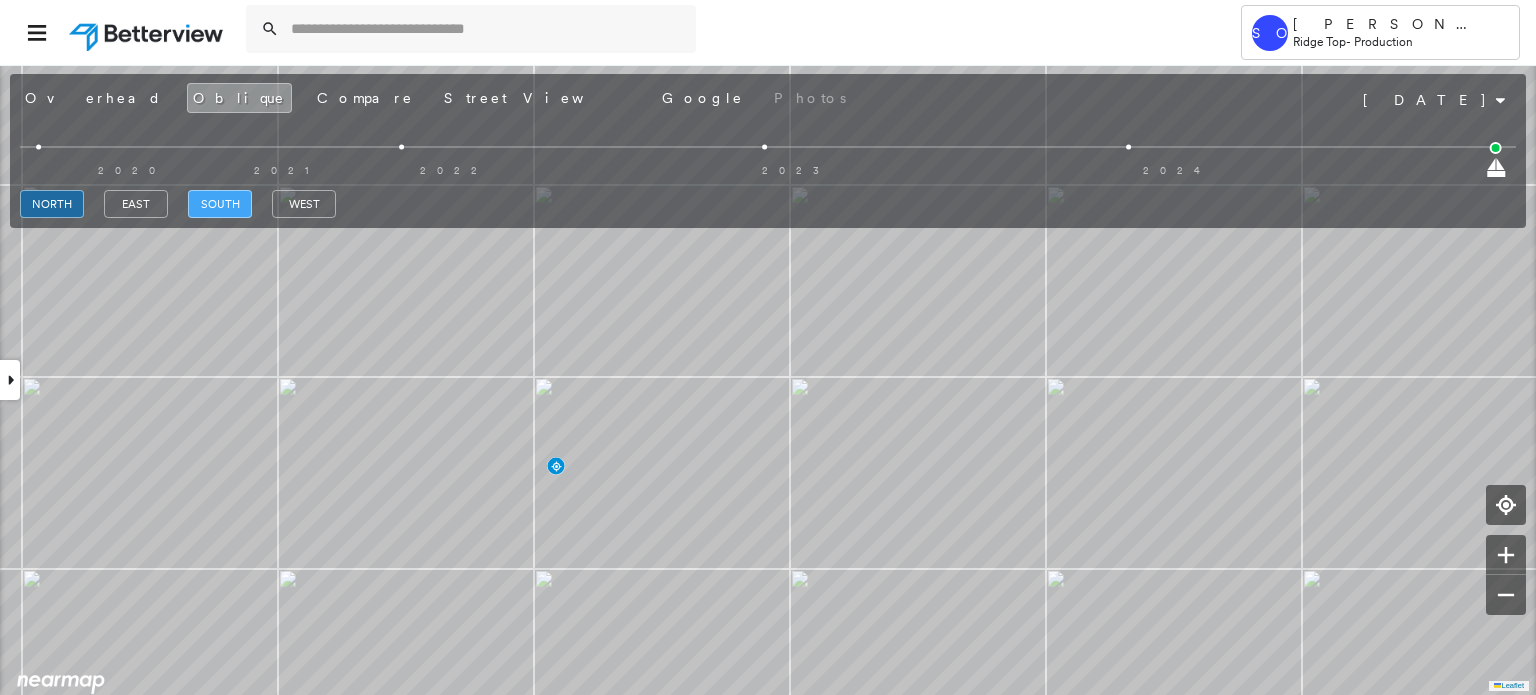 click on "south" at bounding box center [220, 204] 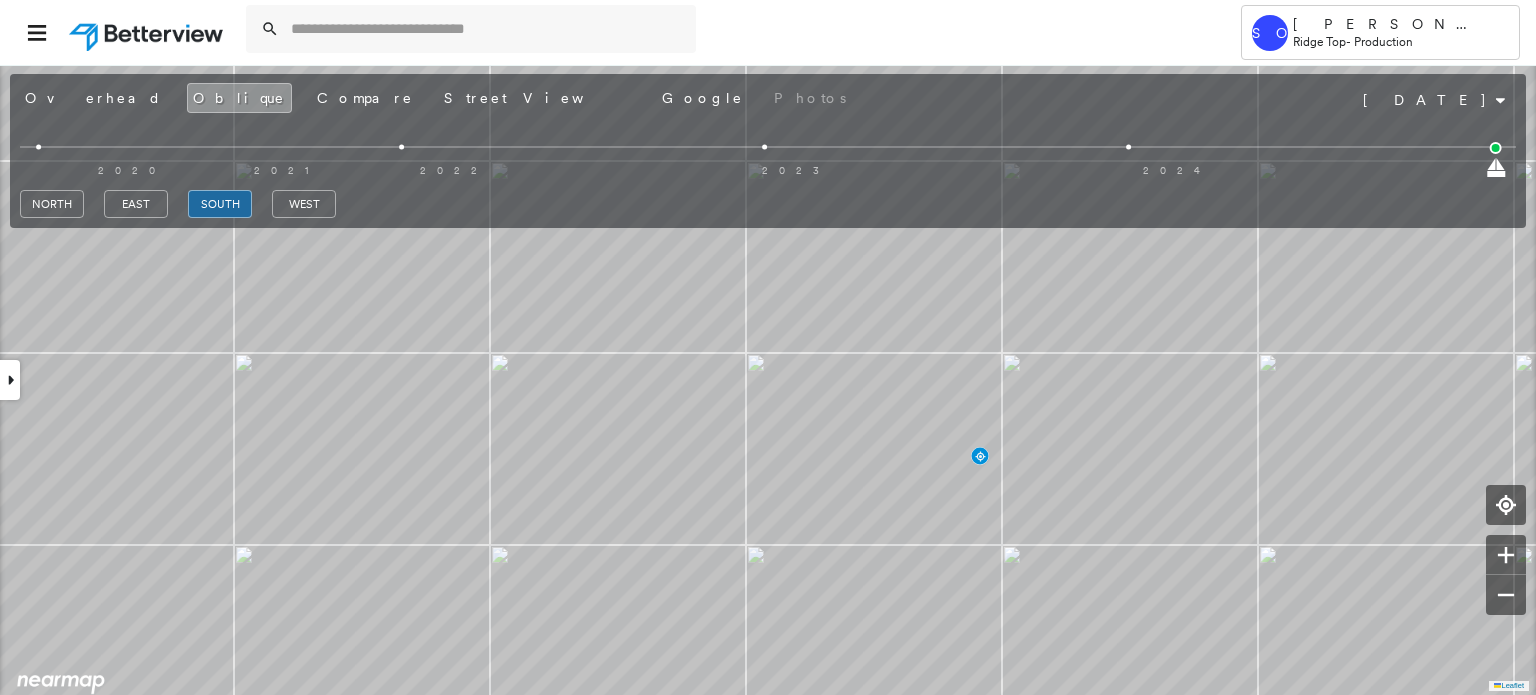 click on "Overhead" at bounding box center (93, 98) 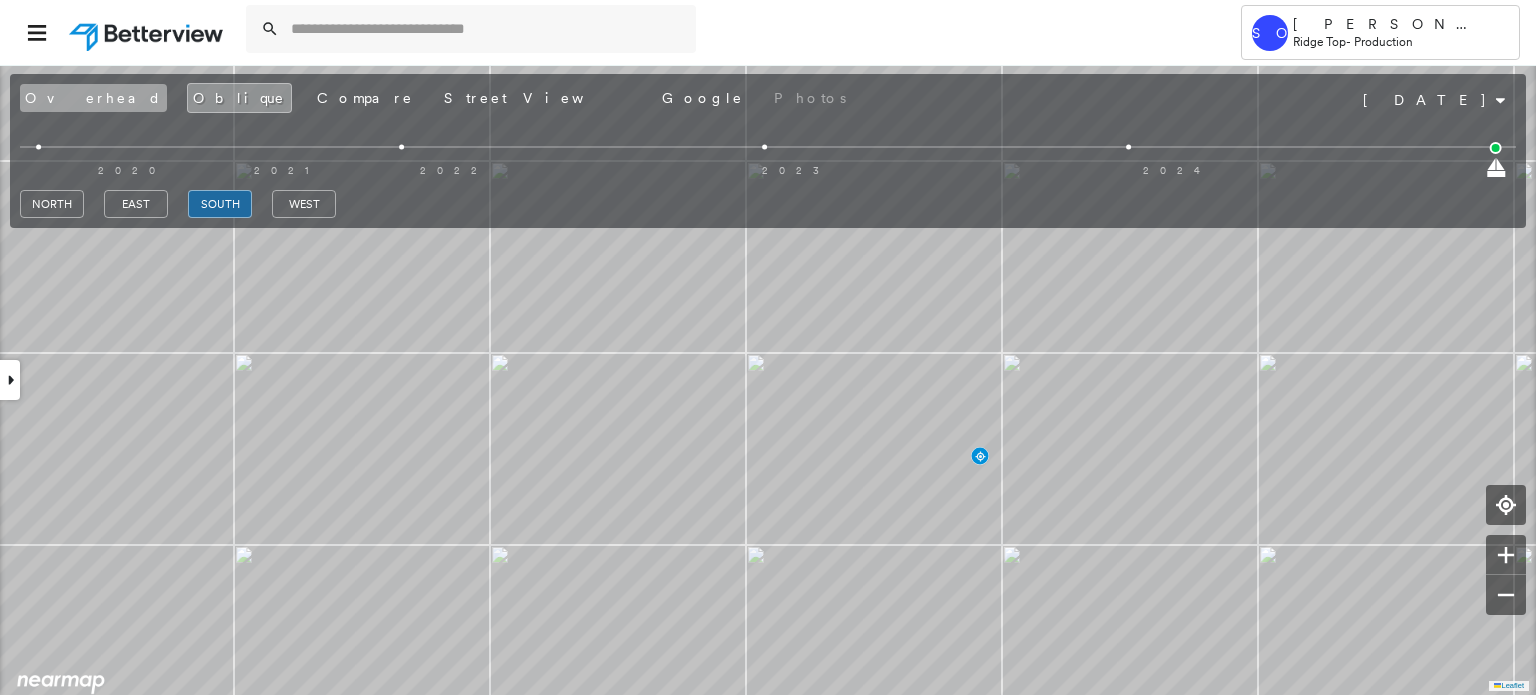 click on "Overhead" at bounding box center (93, 98) 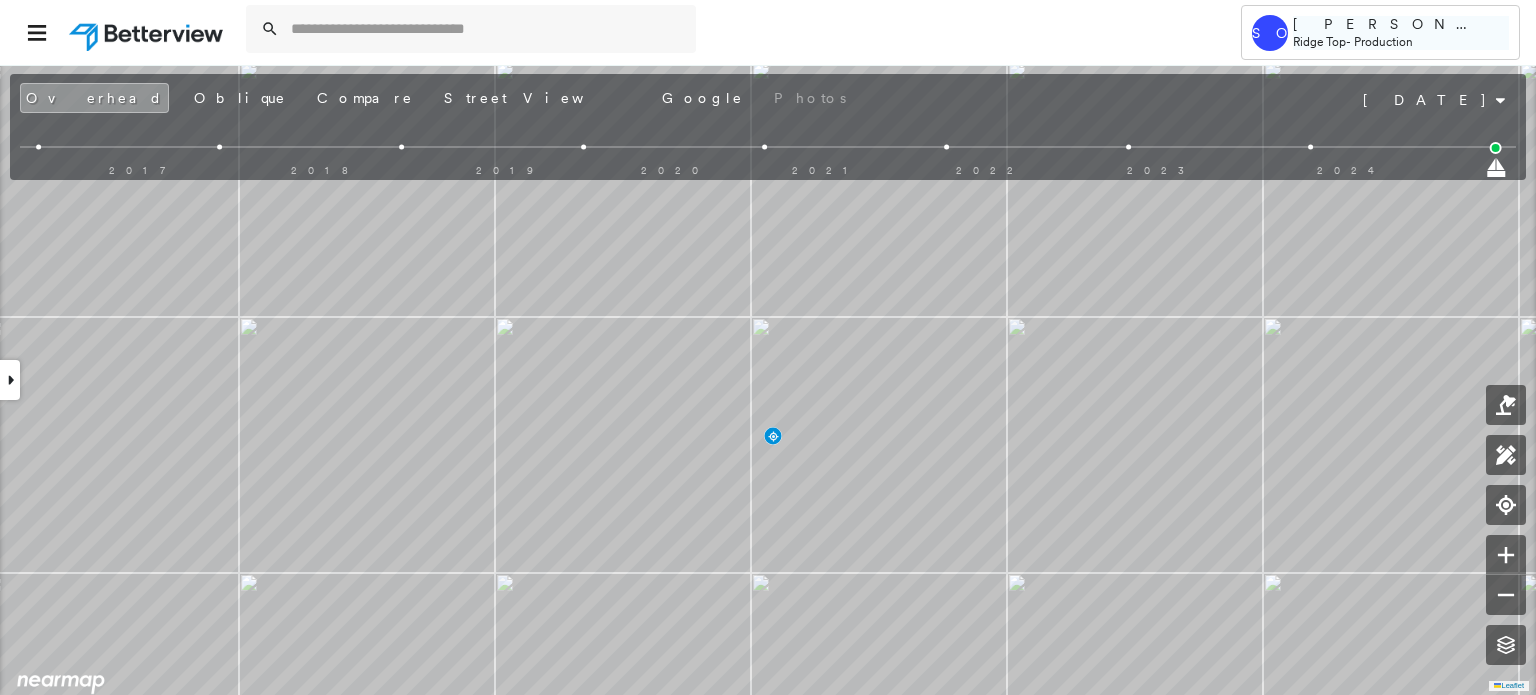 click on "Ridge Top" at bounding box center (1319, 41) 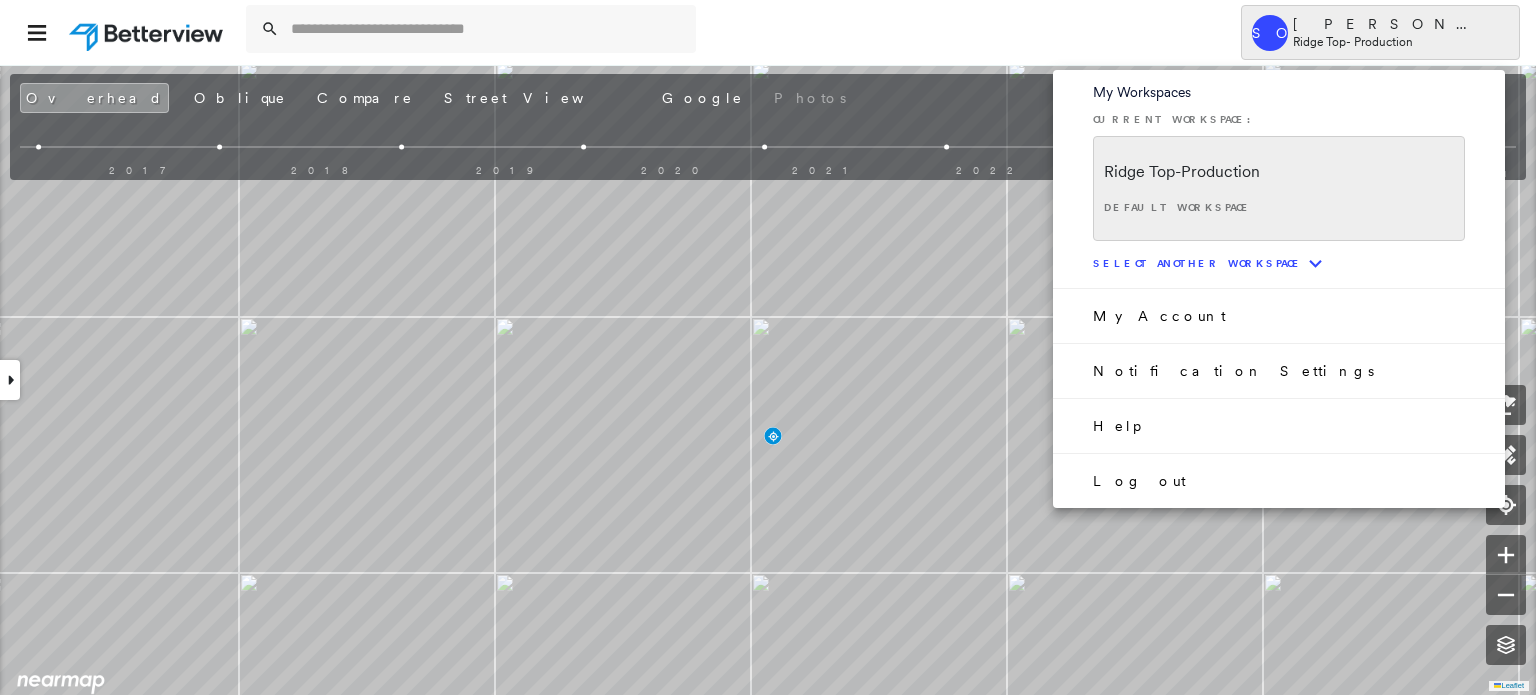 click on "Log out" at bounding box center (1139, 481) 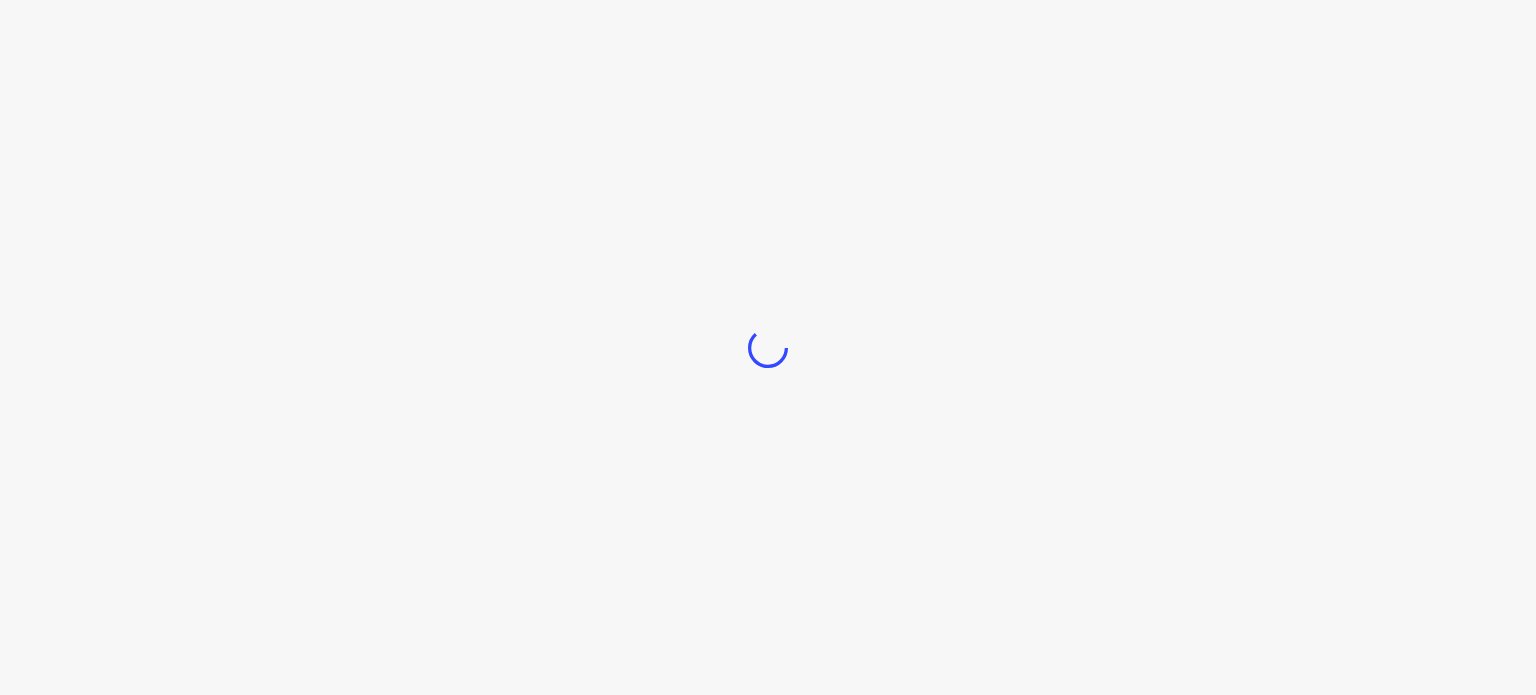 scroll, scrollTop: 0, scrollLeft: 0, axis: both 